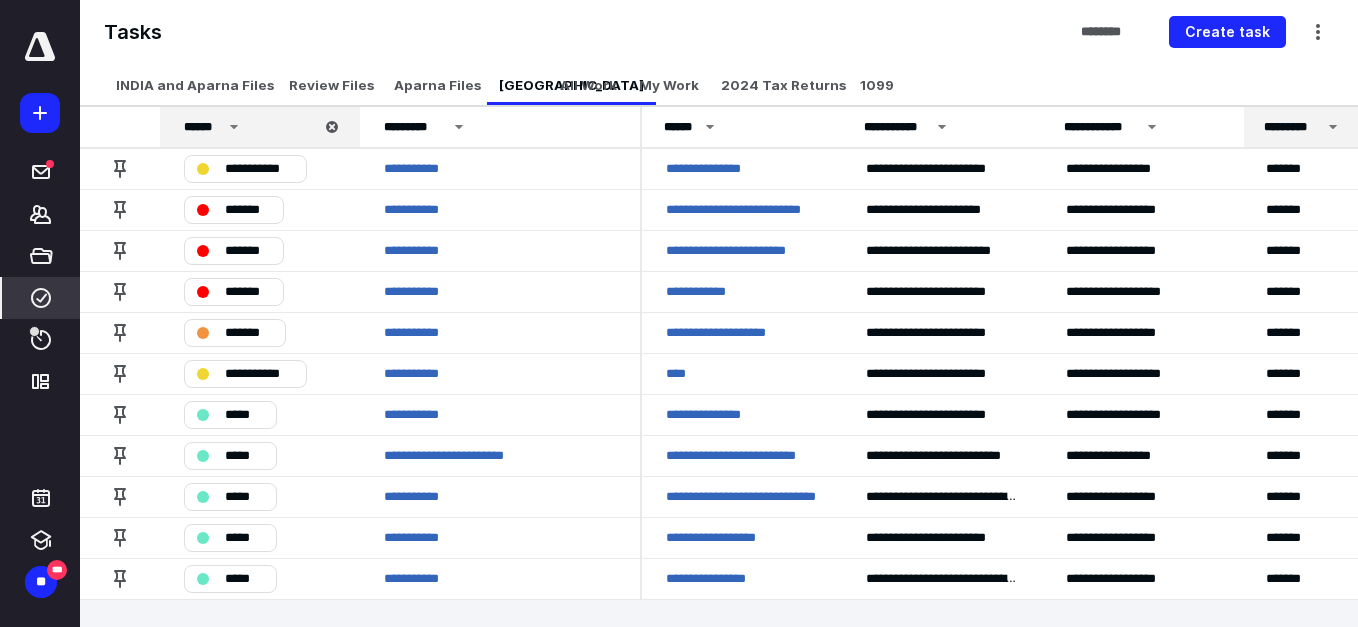 scroll, scrollTop: 0, scrollLeft: 0, axis: both 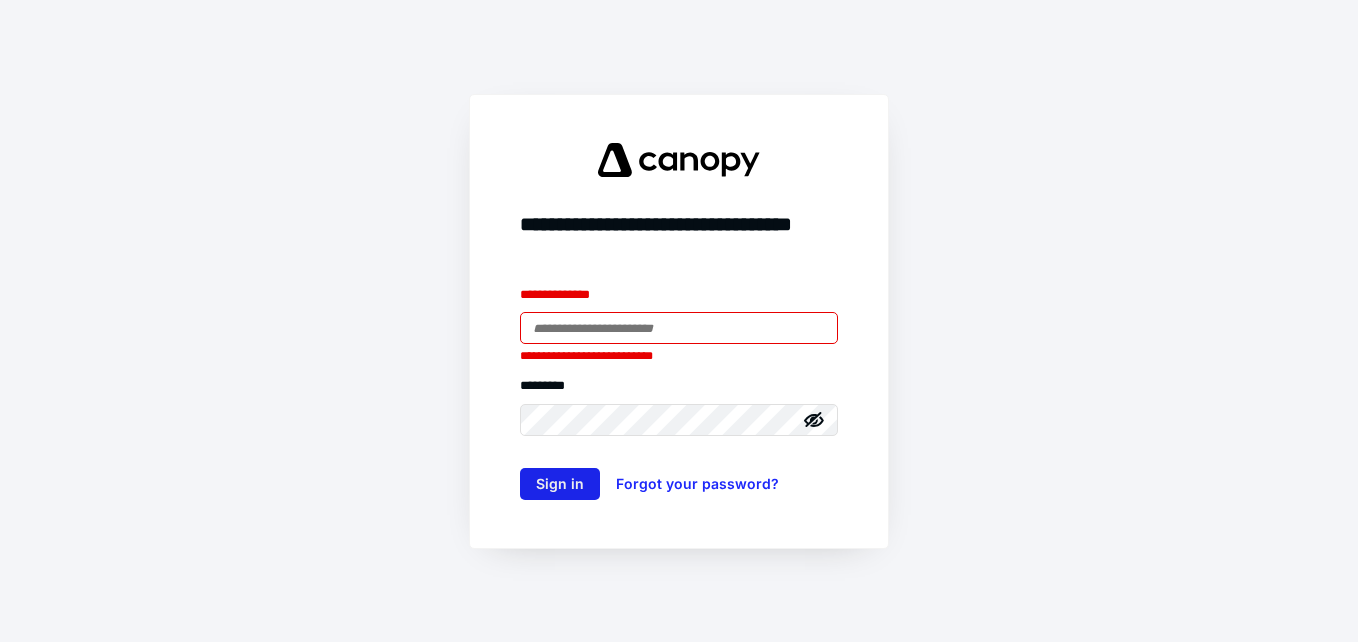 type on "**********" 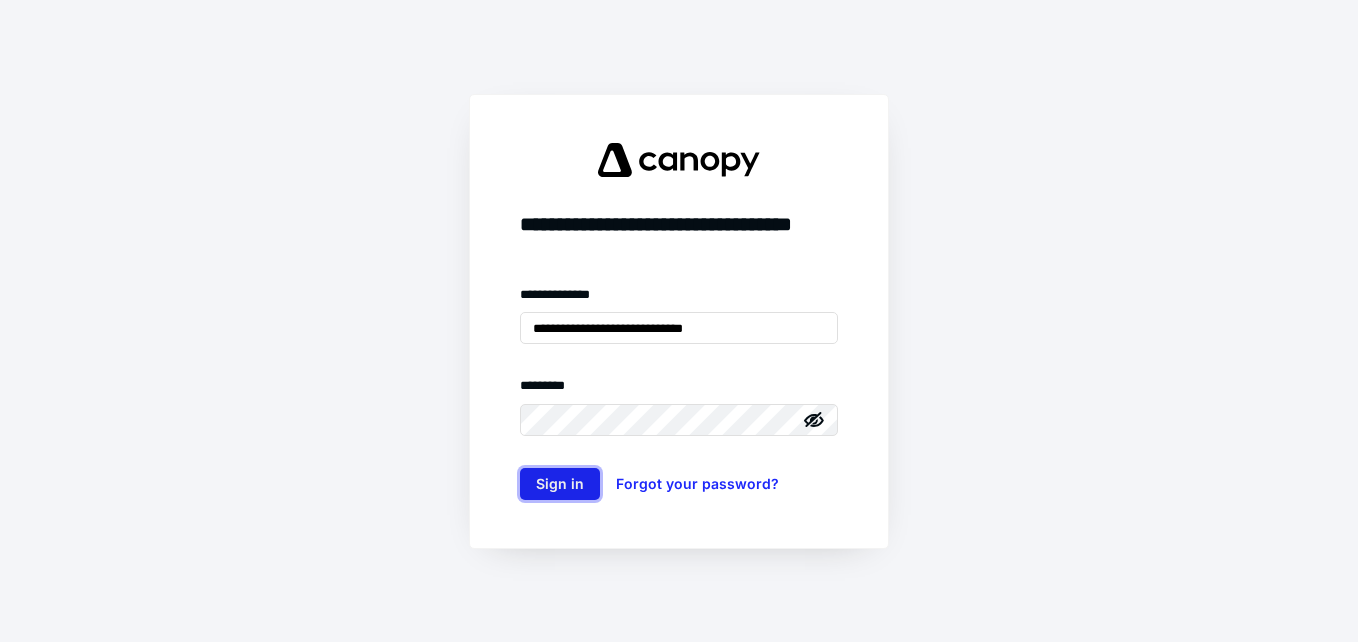 click on "Sign in" at bounding box center [560, 484] 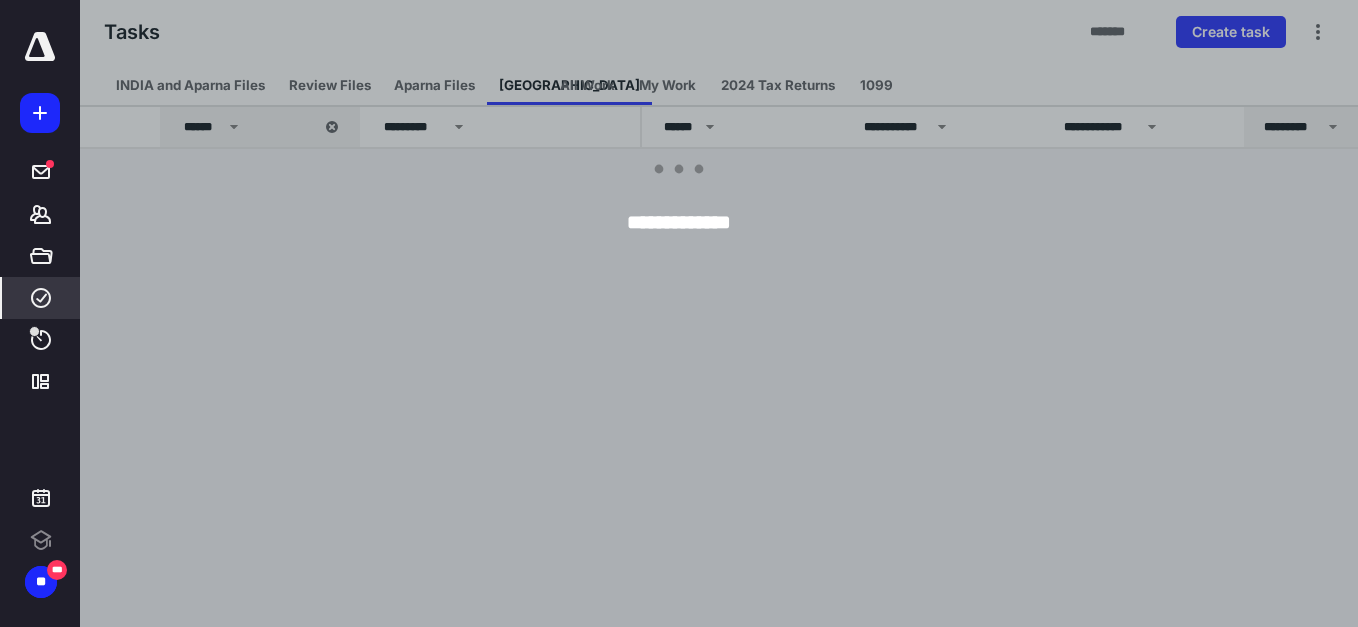 click 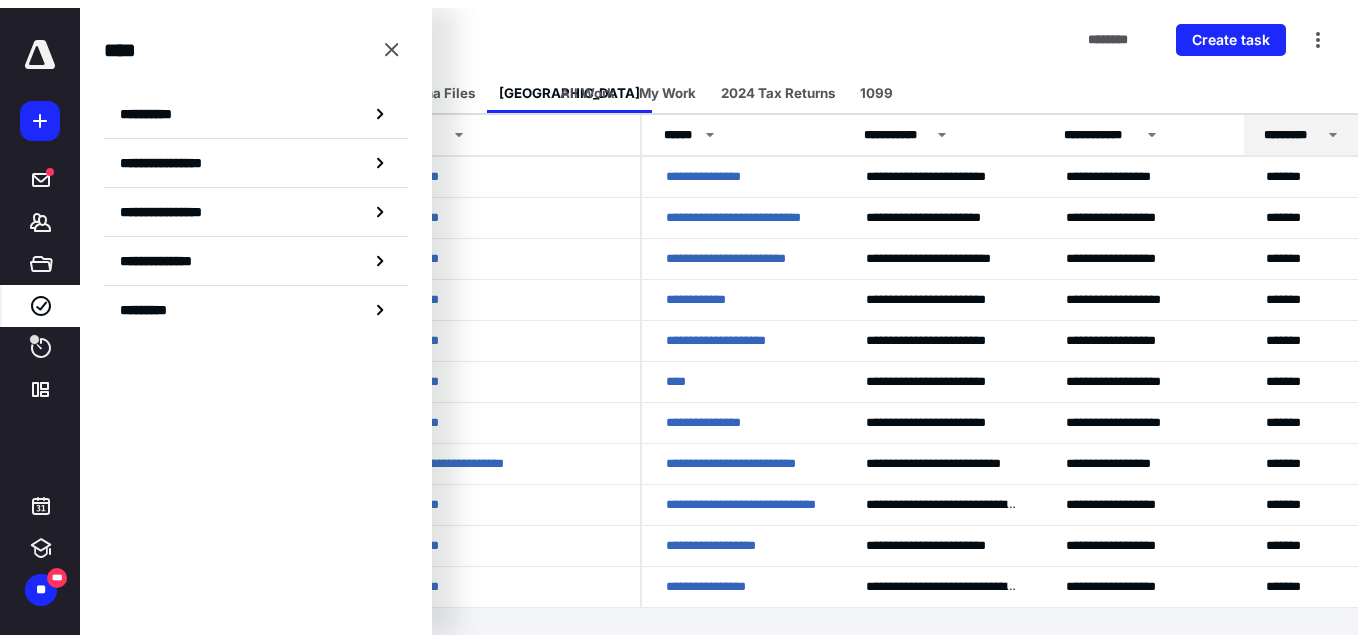scroll, scrollTop: 0, scrollLeft: 0, axis: both 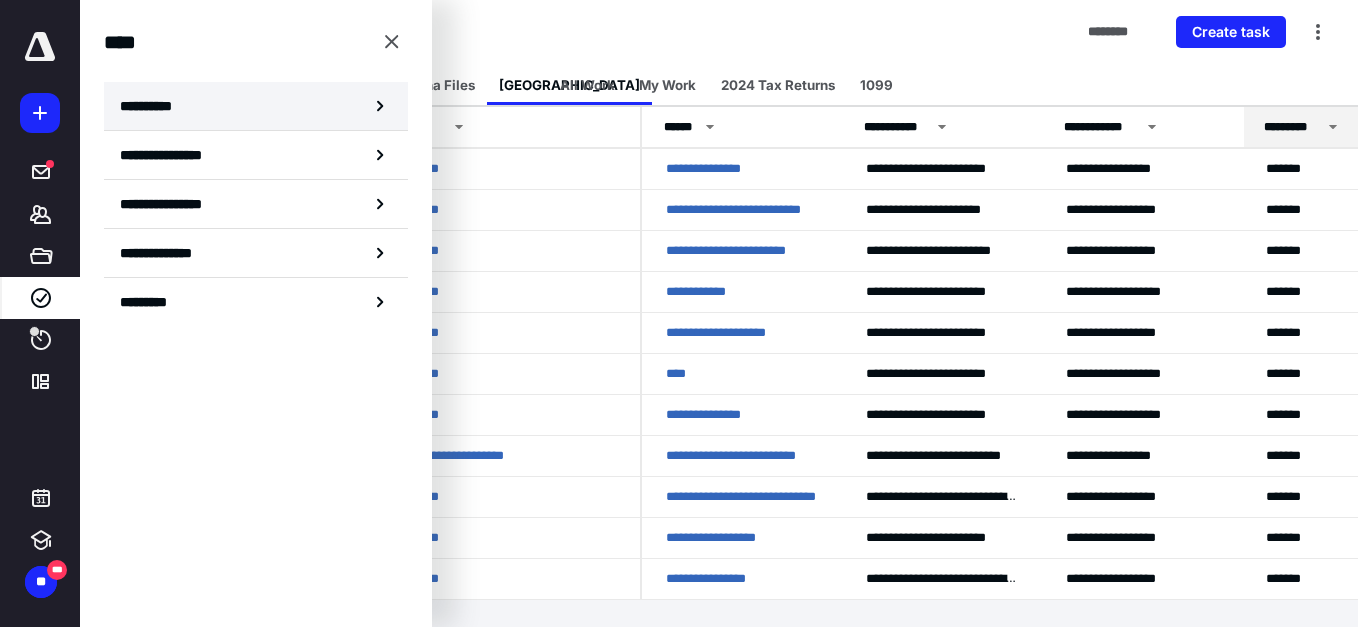 click on "**********" at bounding box center [256, 106] 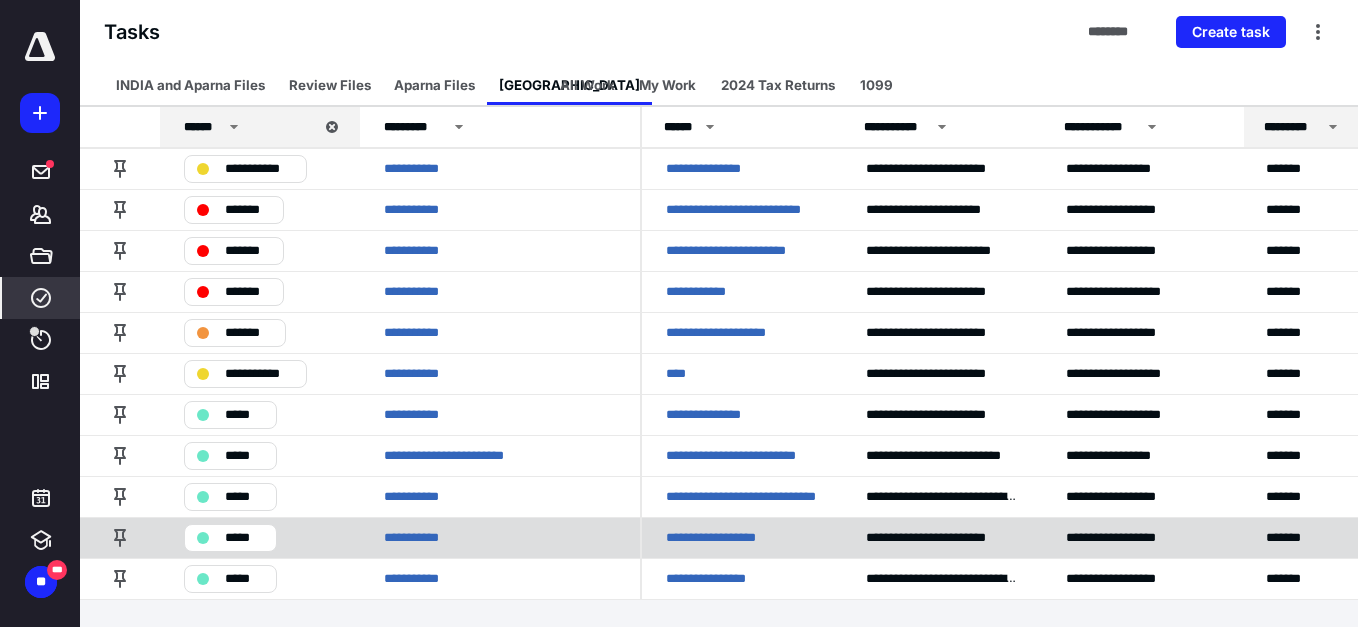click on "**********" at bounding box center (721, 538) 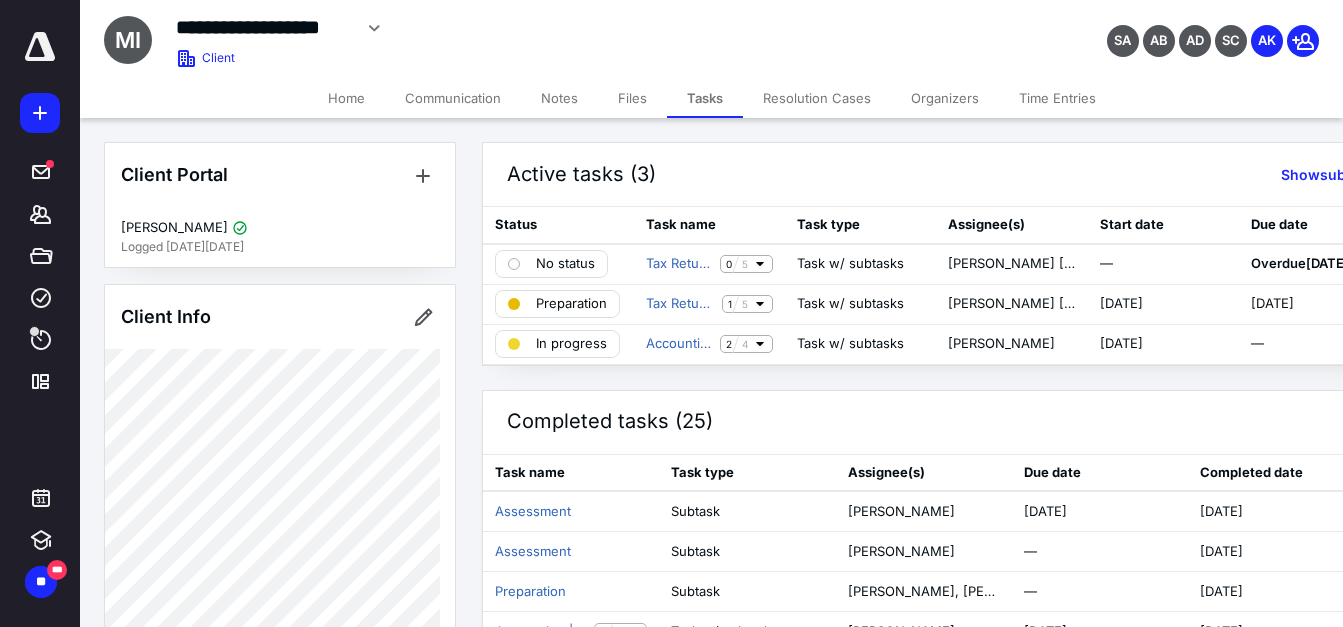 click on "Files" at bounding box center [632, 98] 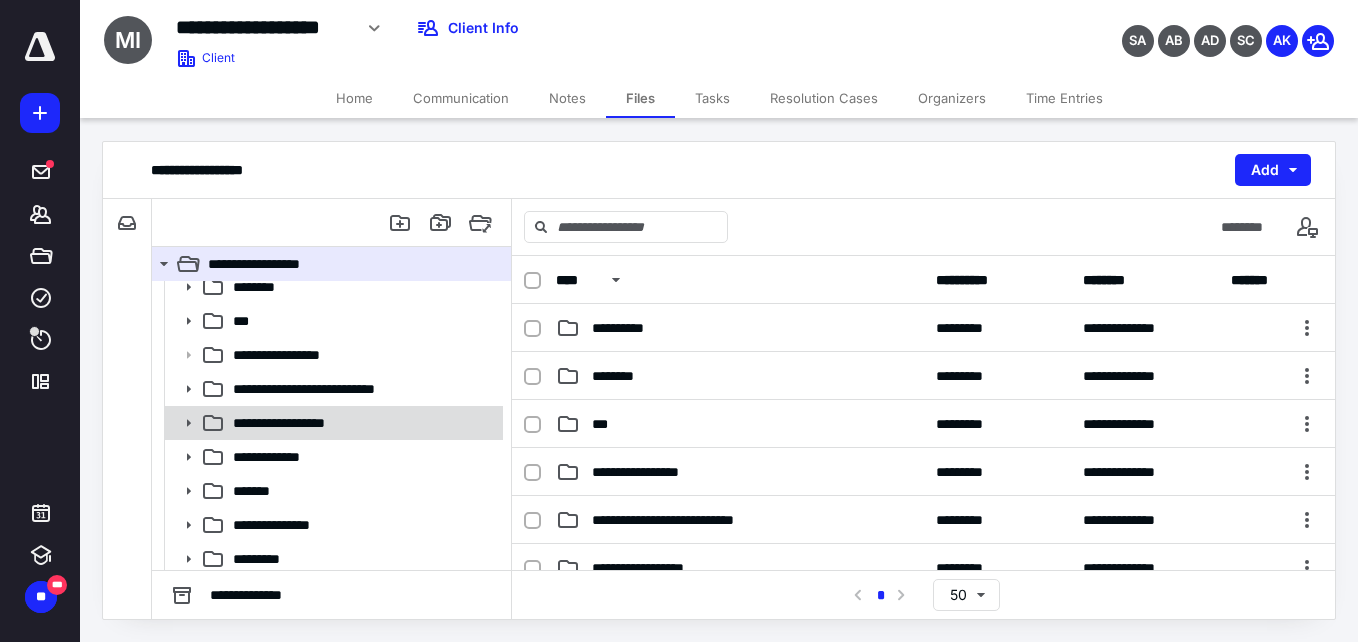 scroll, scrollTop: 0, scrollLeft: 0, axis: both 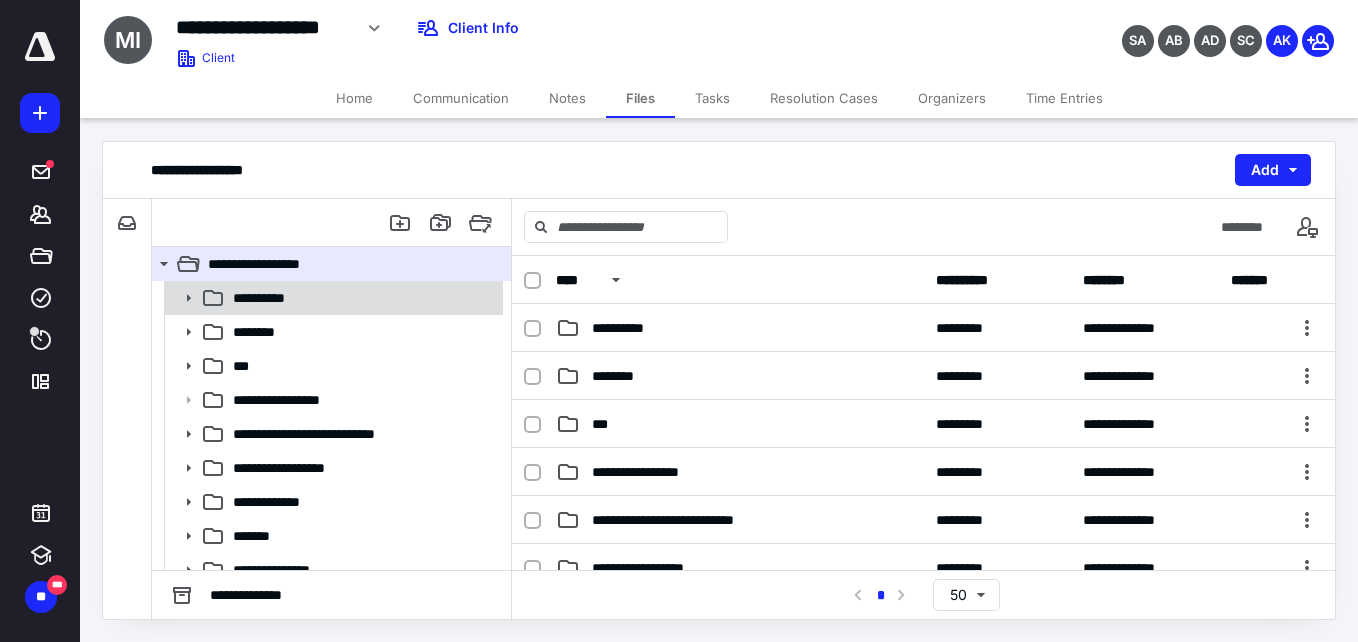 click 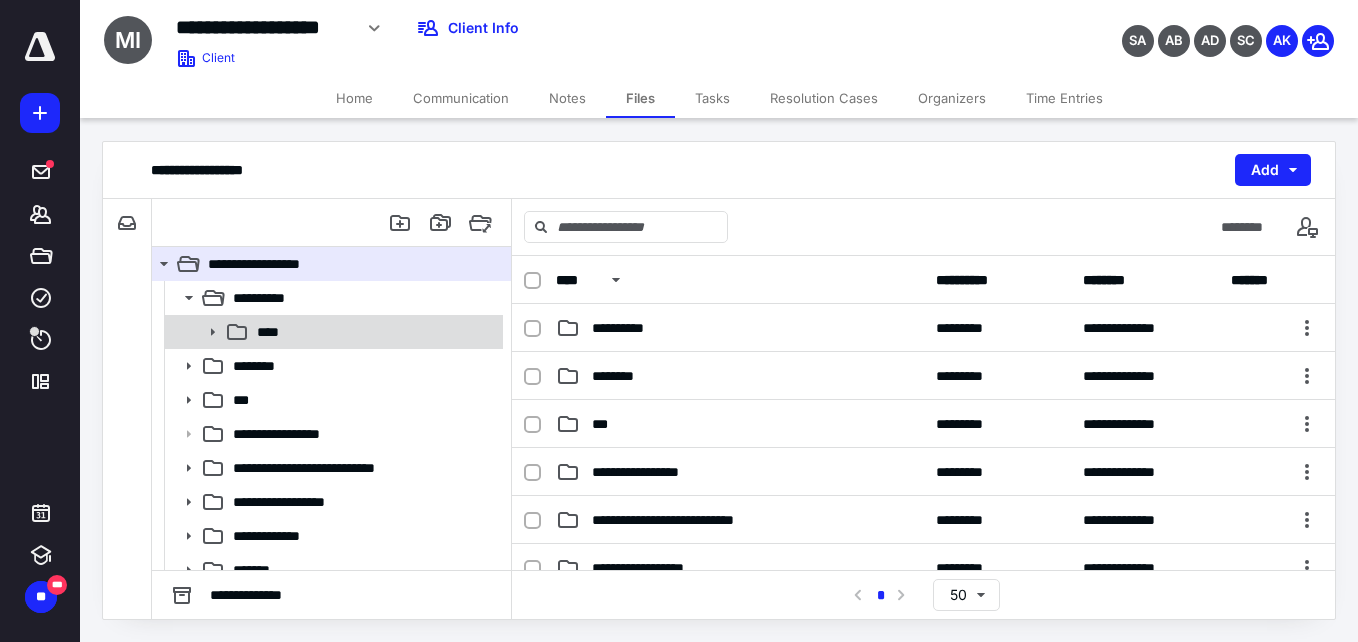 click 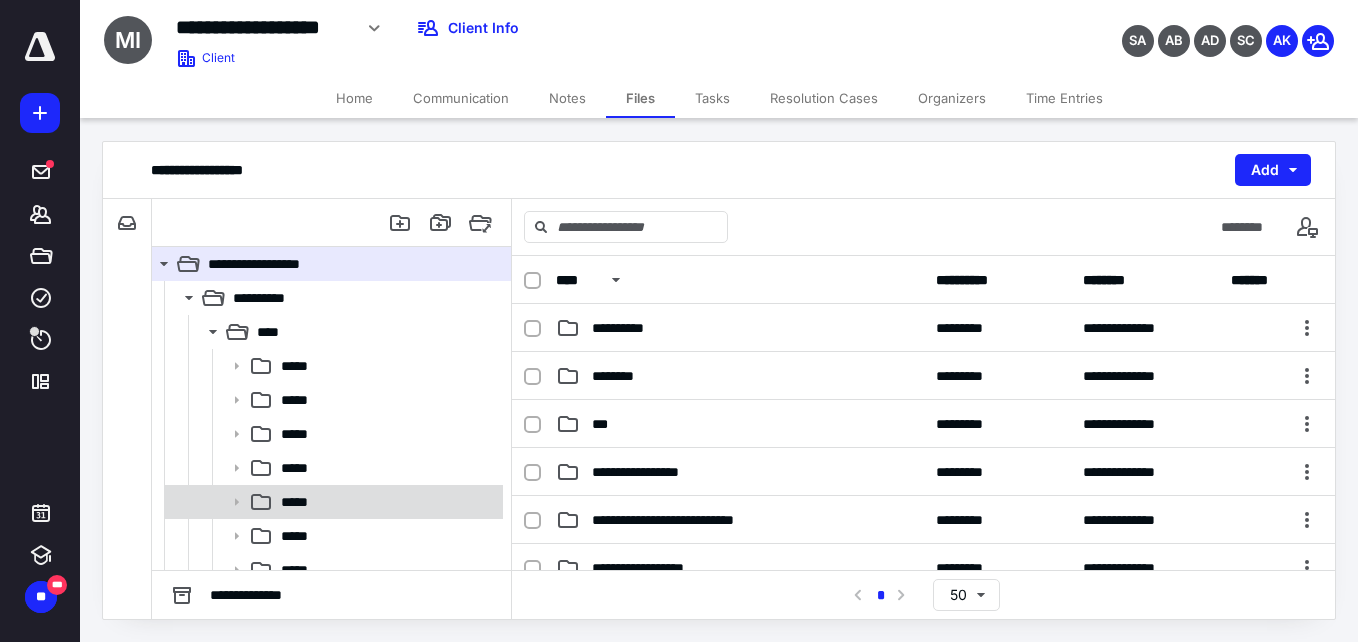 scroll, scrollTop: 300, scrollLeft: 0, axis: vertical 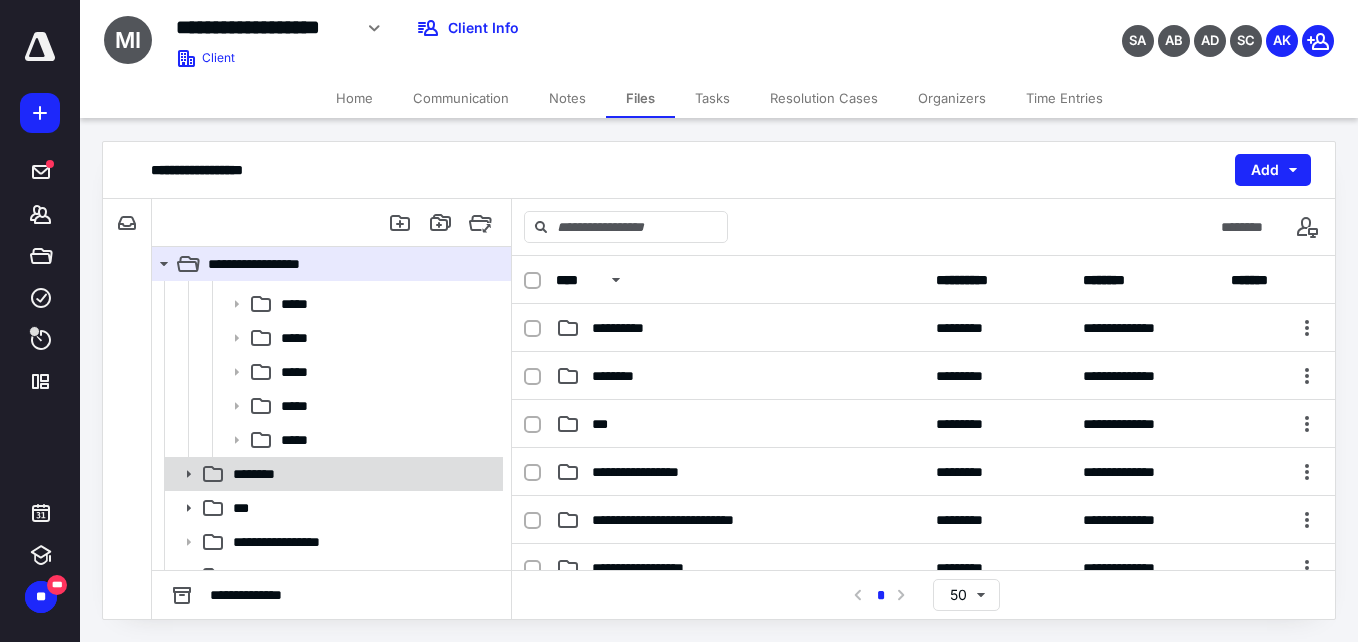 click 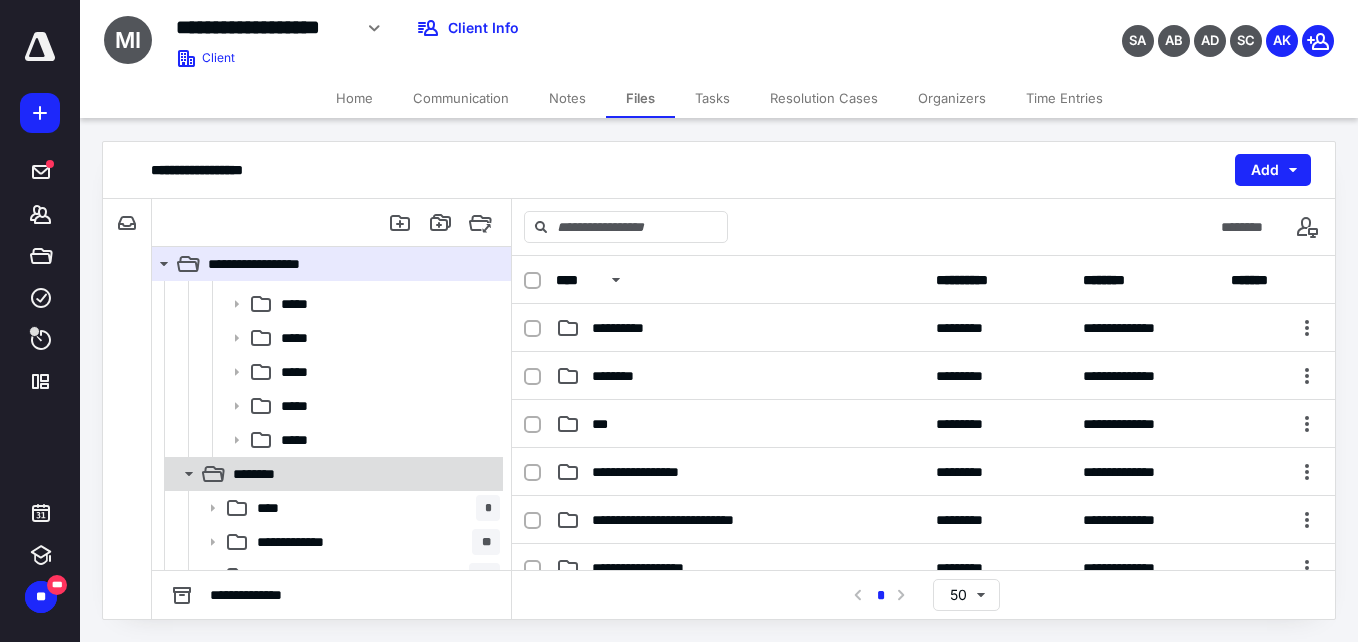 scroll, scrollTop: 500, scrollLeft: 0, axis: vertical 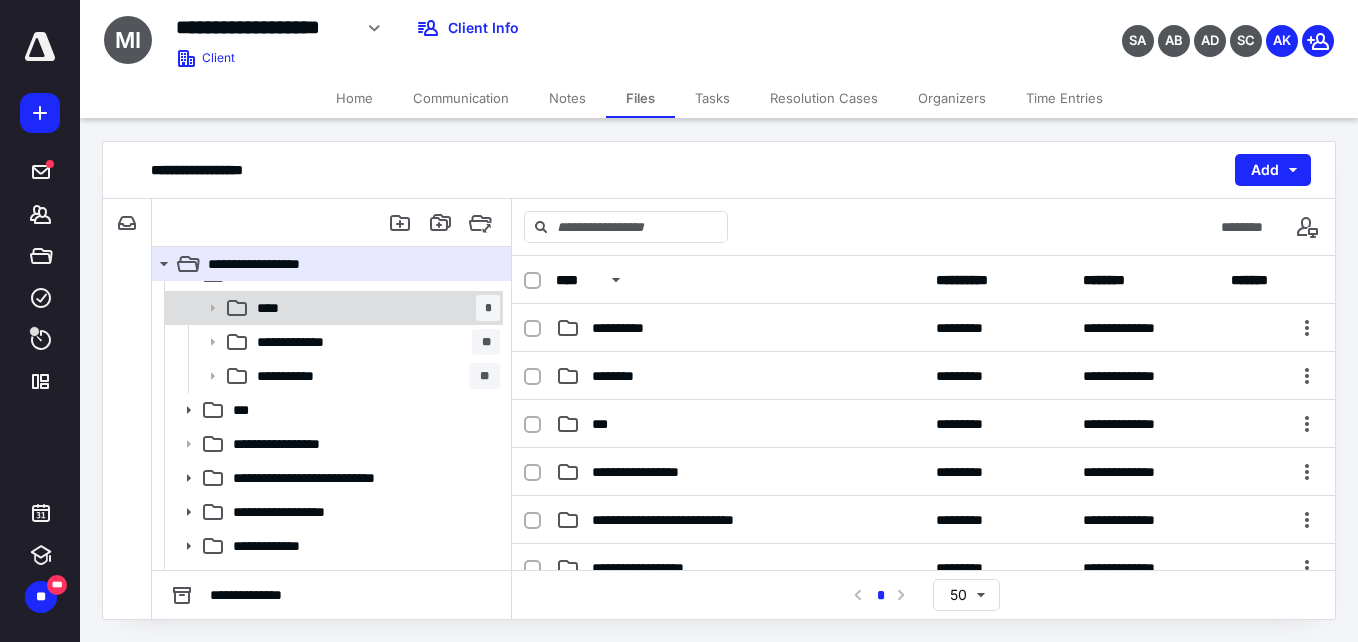 click 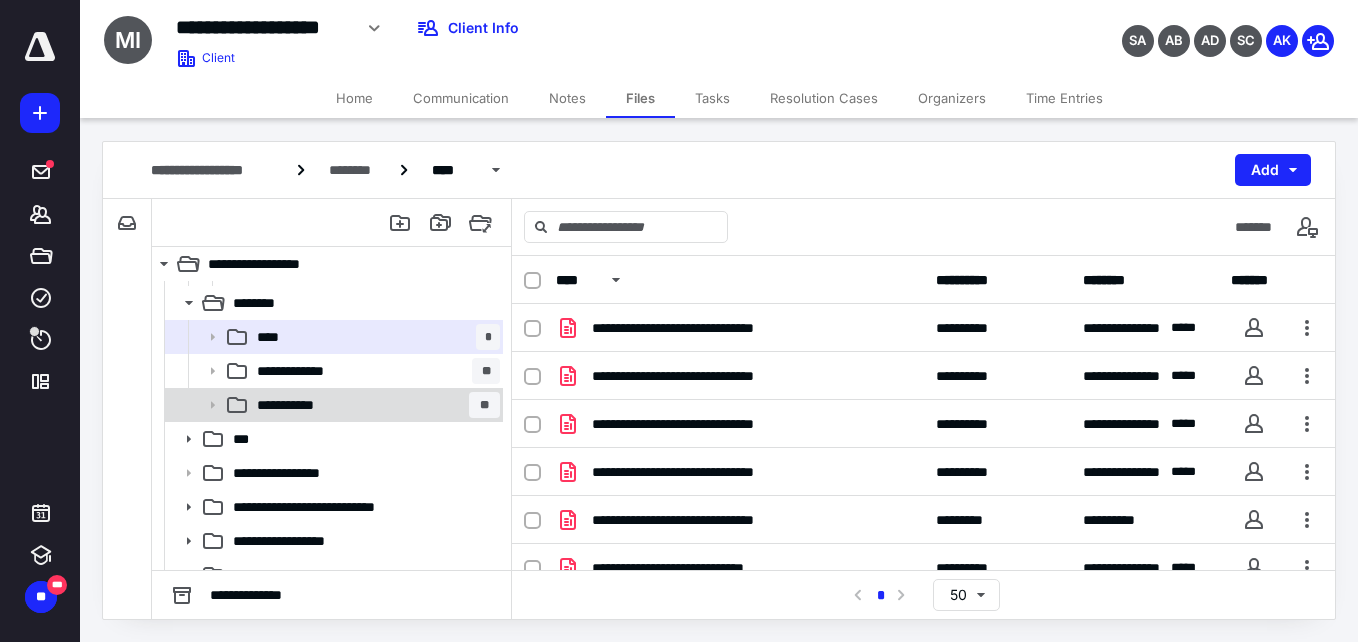 scroll, scrollTop: 500, scrollLeft: 0, axis: vertical 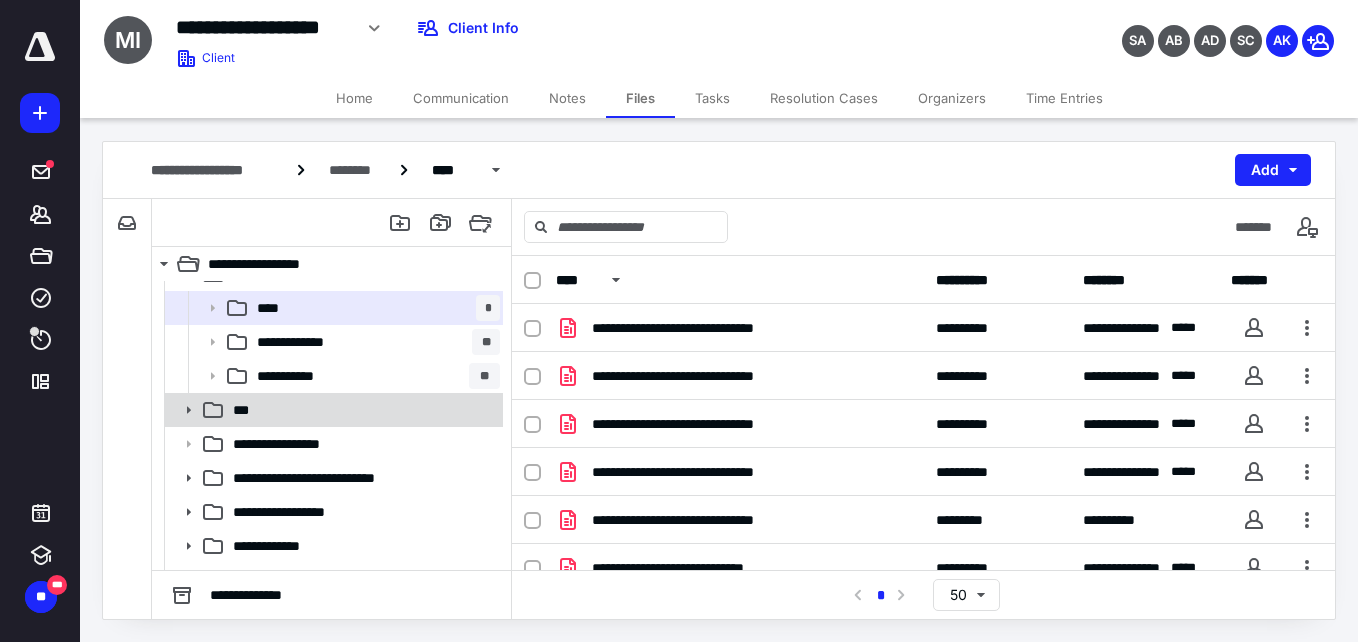 click 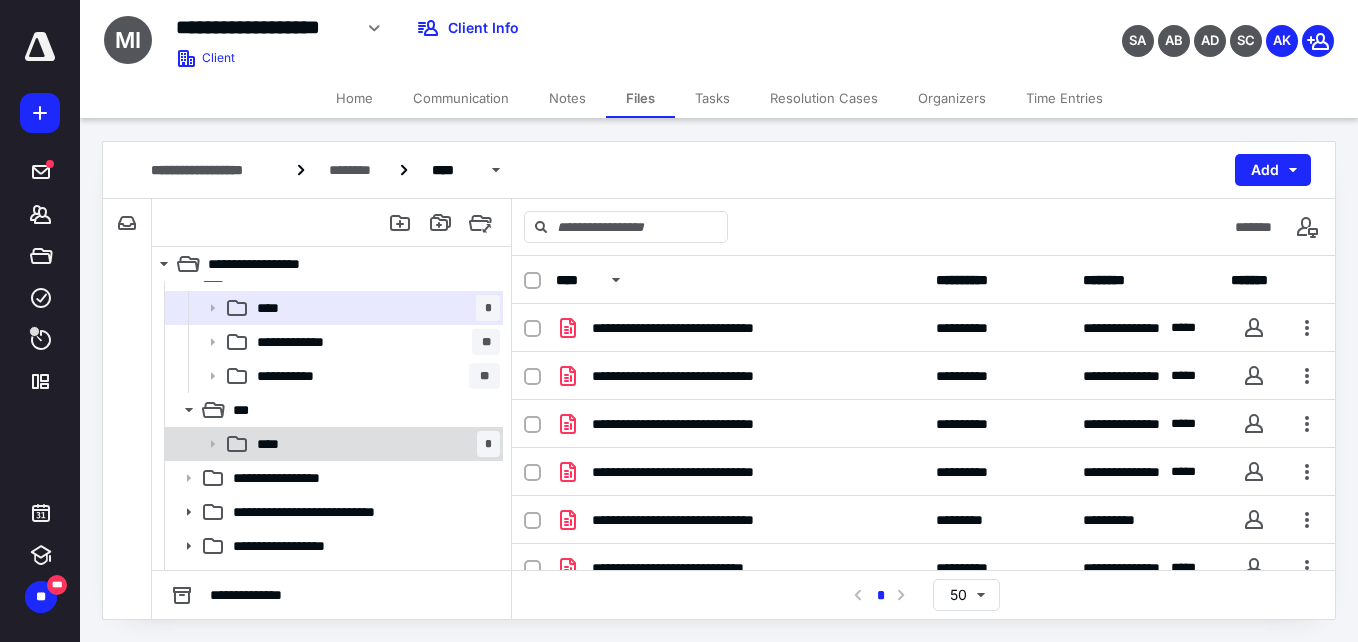 click on "**** *" at bounding box center (374, 444) 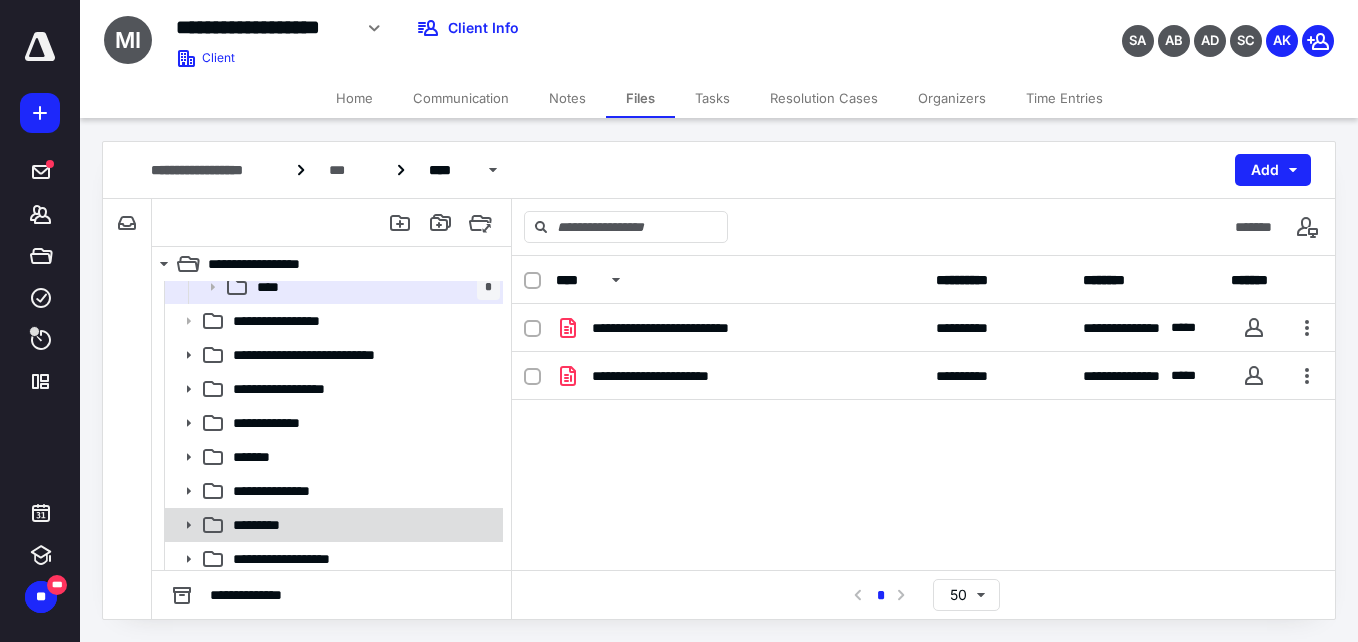 scroll, scrollTop: 700, scrollLeft: 0, axis: vertical 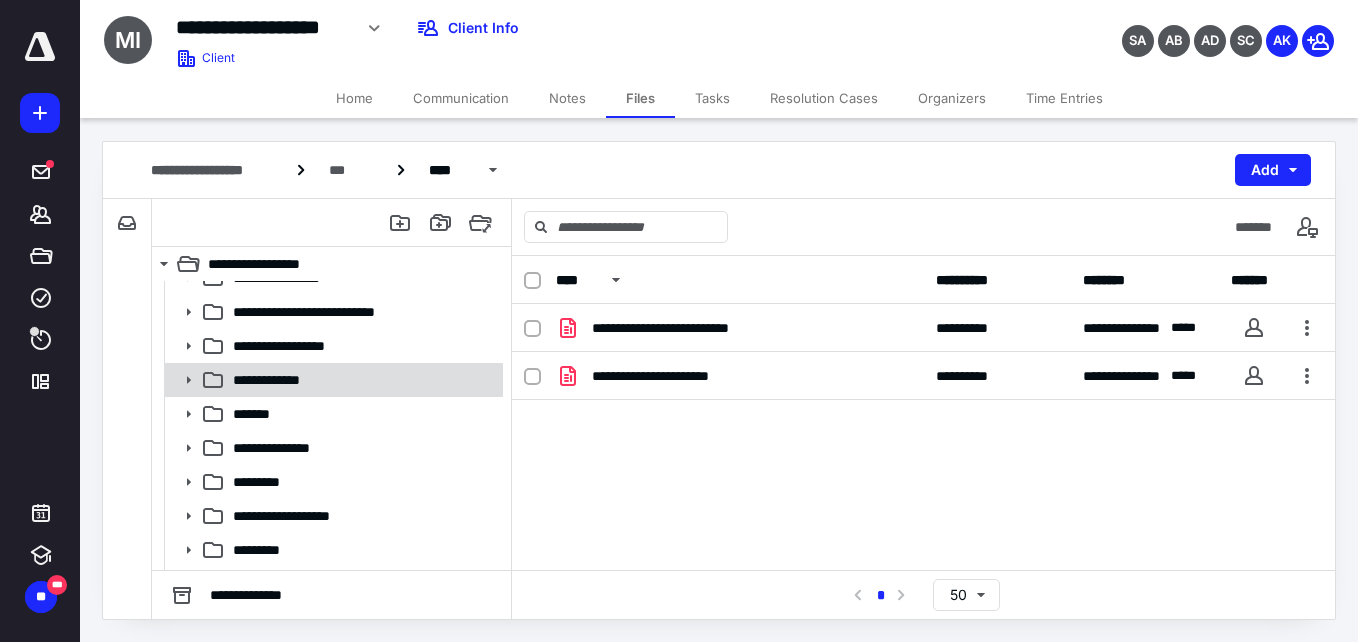 click 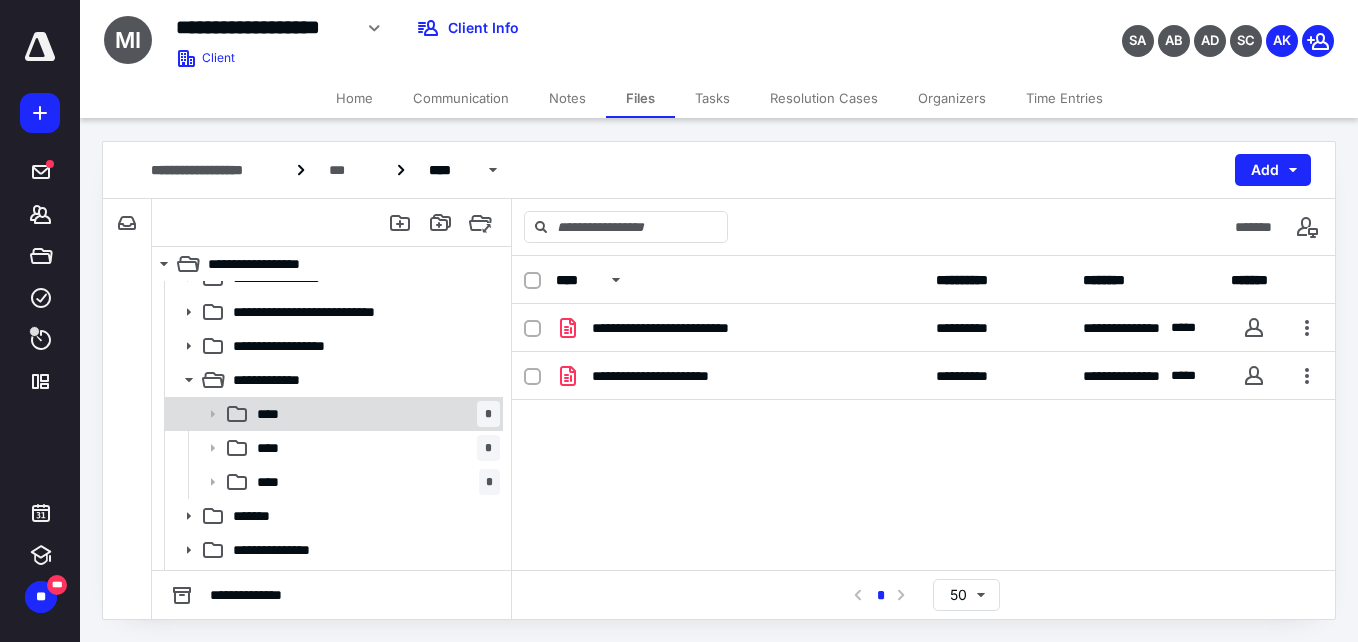 click on "**** *" at bounding box center [374, 414] 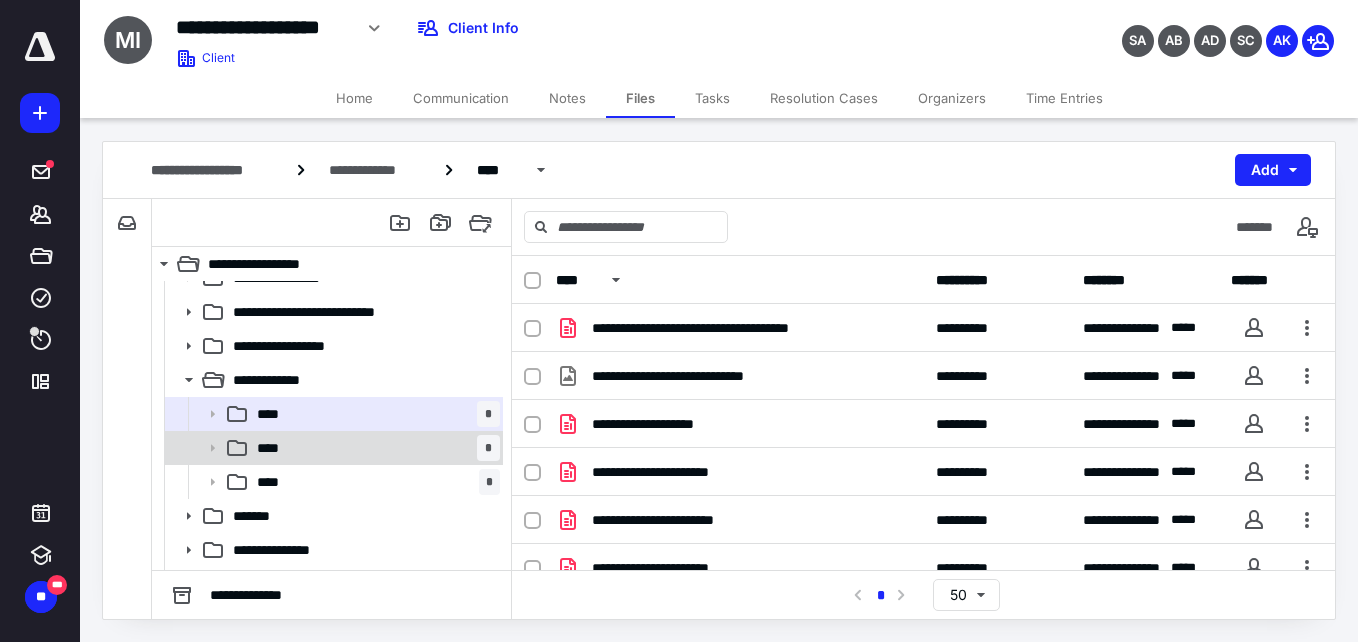 click on "**** *" at bounding box center (374, 448) 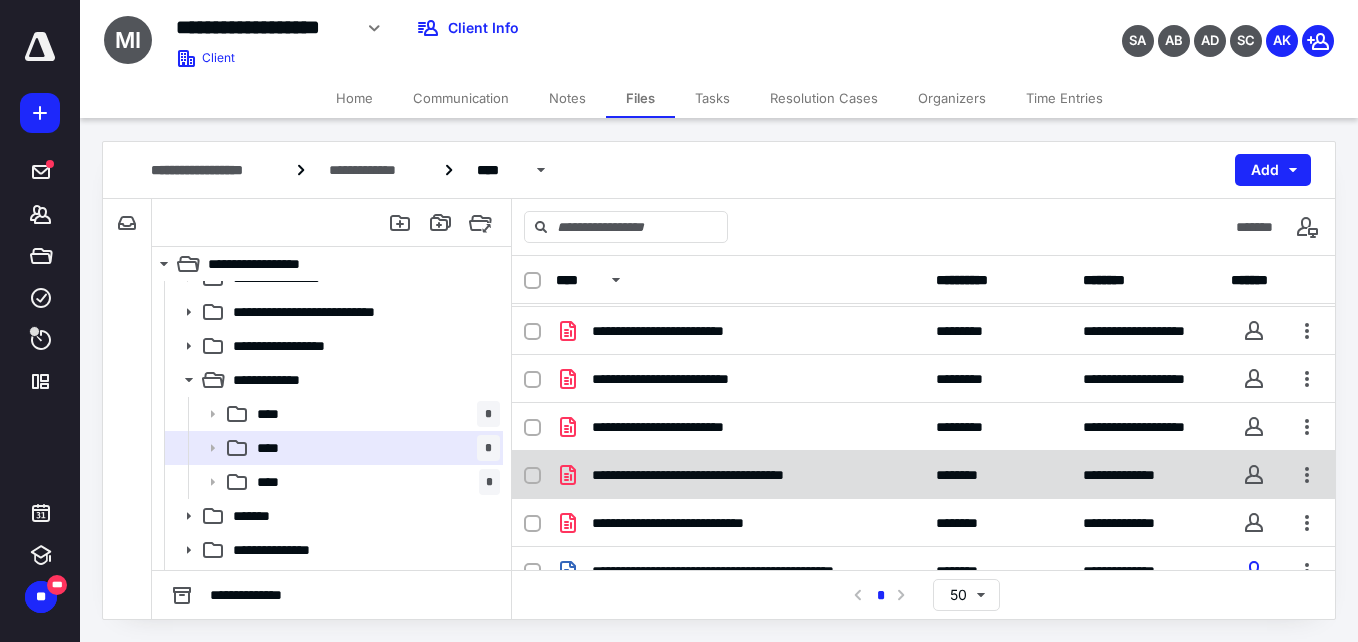 scroll, scrollTop: 70, scrollLeft: 0, axis: vertical 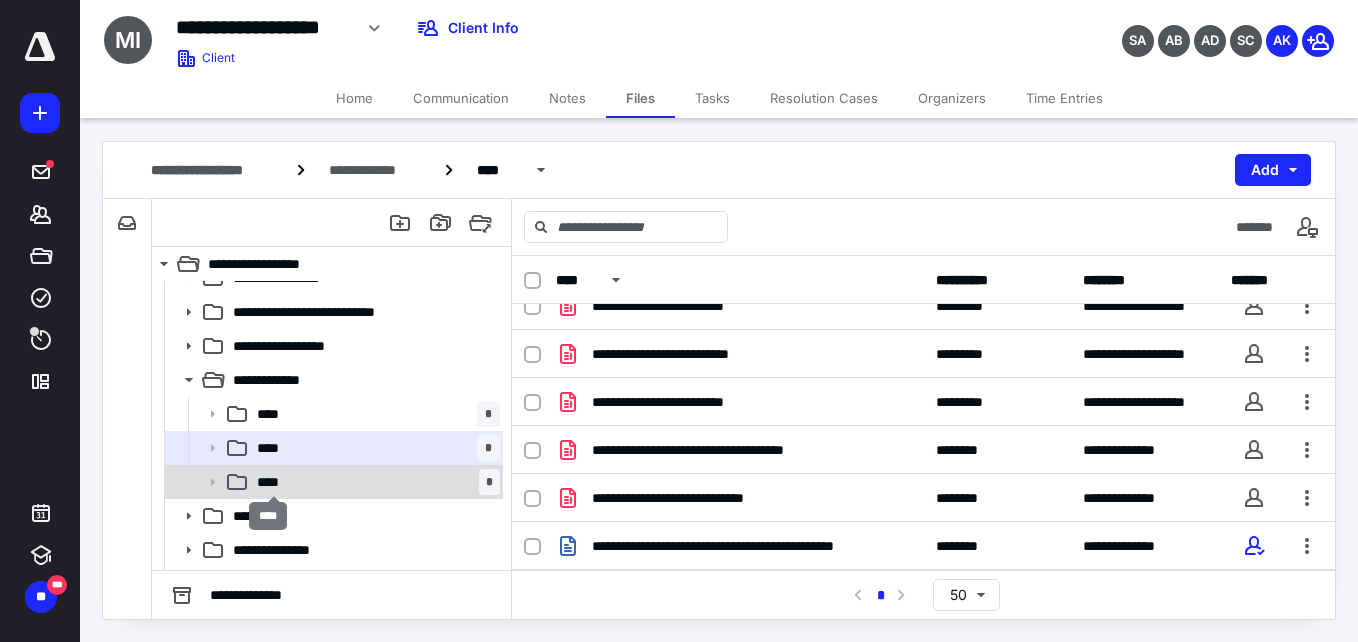 click on "****" at bounding box center (274, 482) 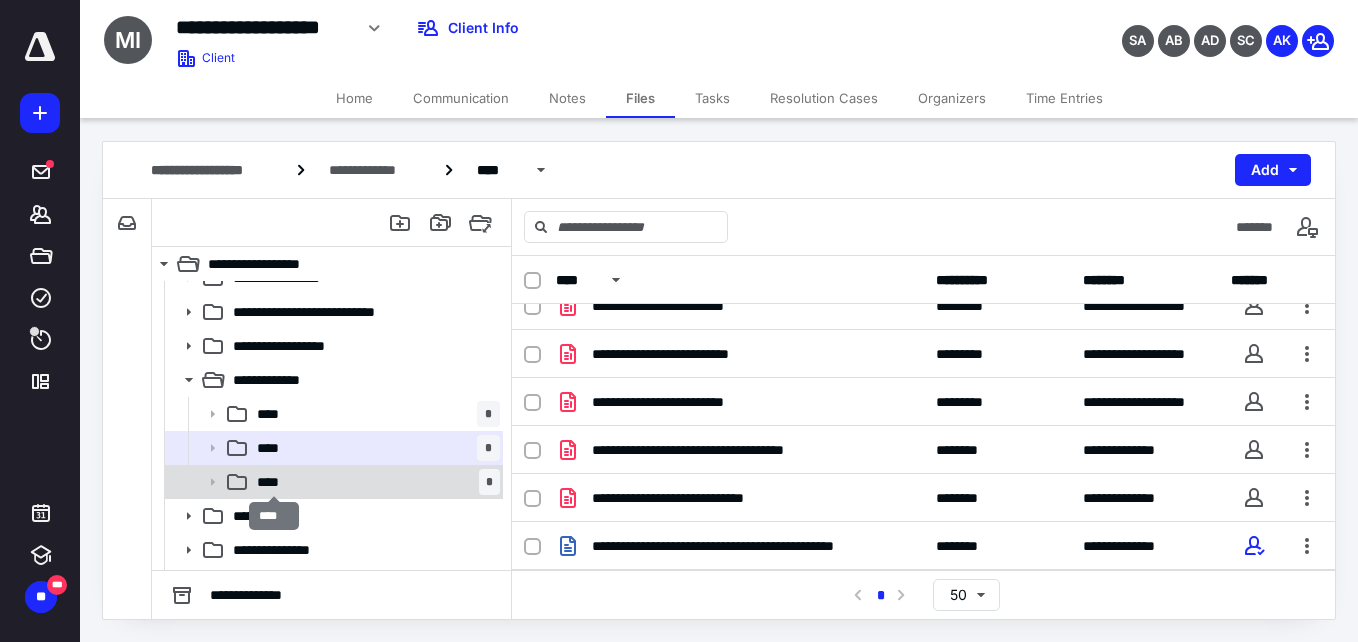 scroll, scrollTop: 0, scrollLeft: 0, axis: both 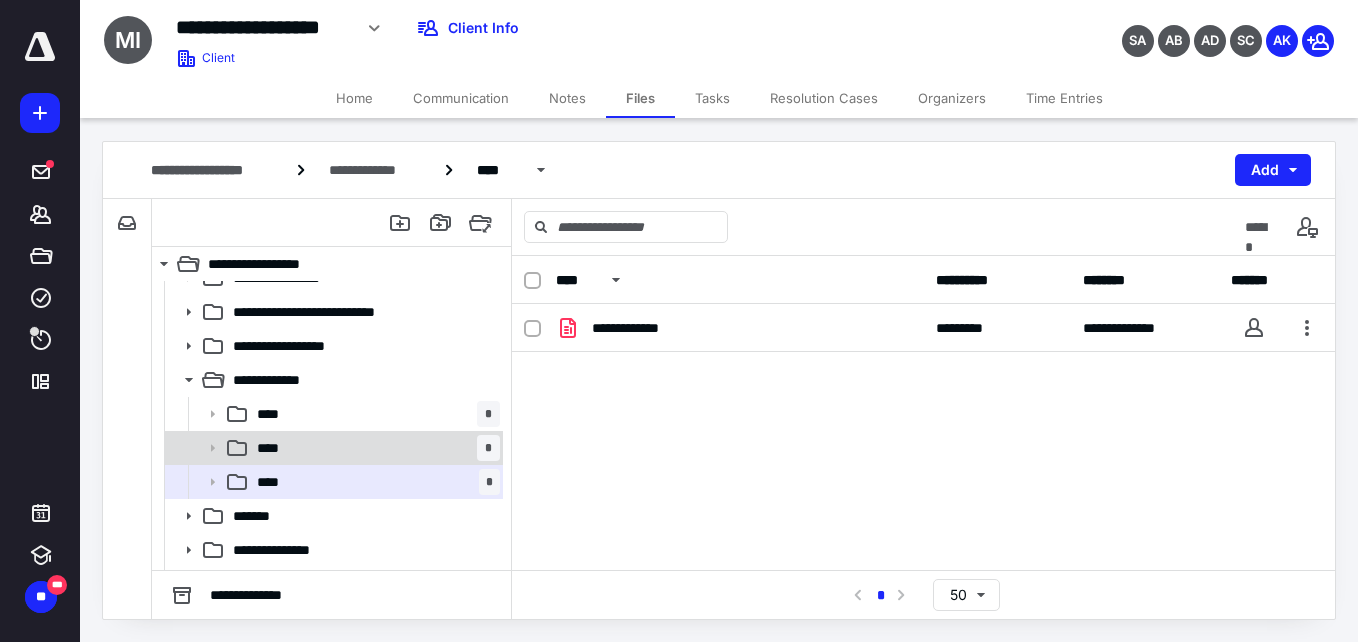 click on "**** *" at bounding box center [374, 448] 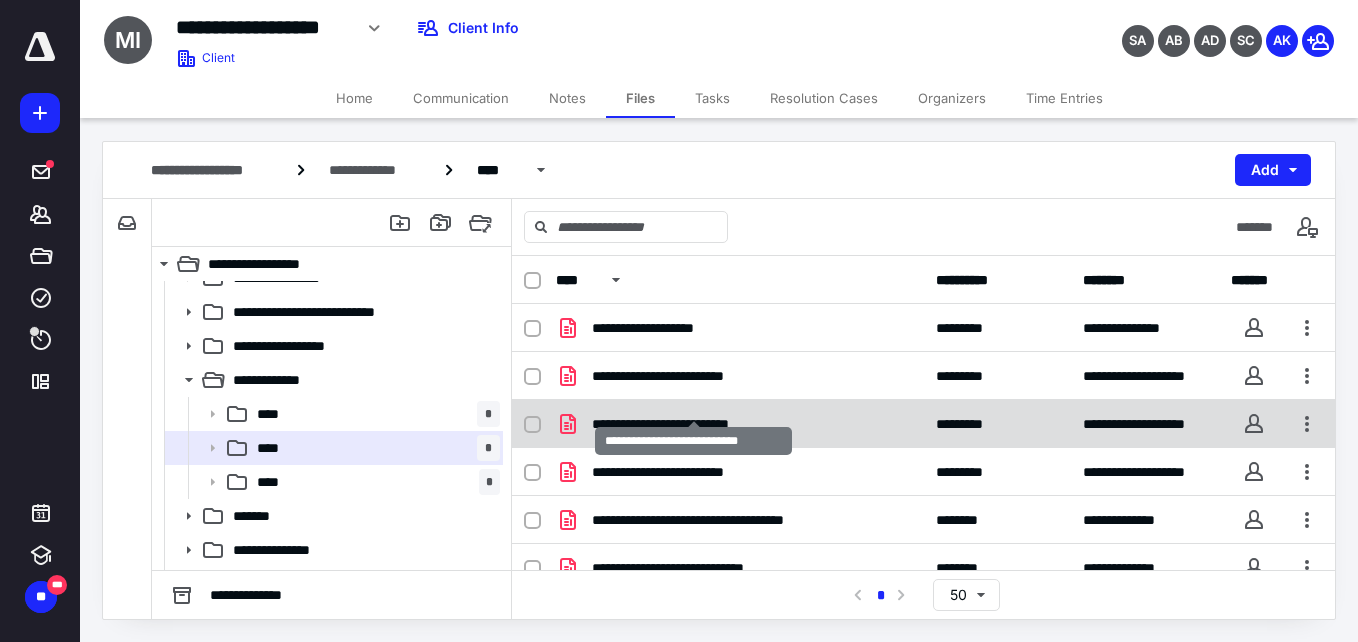 scroll, scrollTop: 70, scrollLeft: 0, axis: vertical 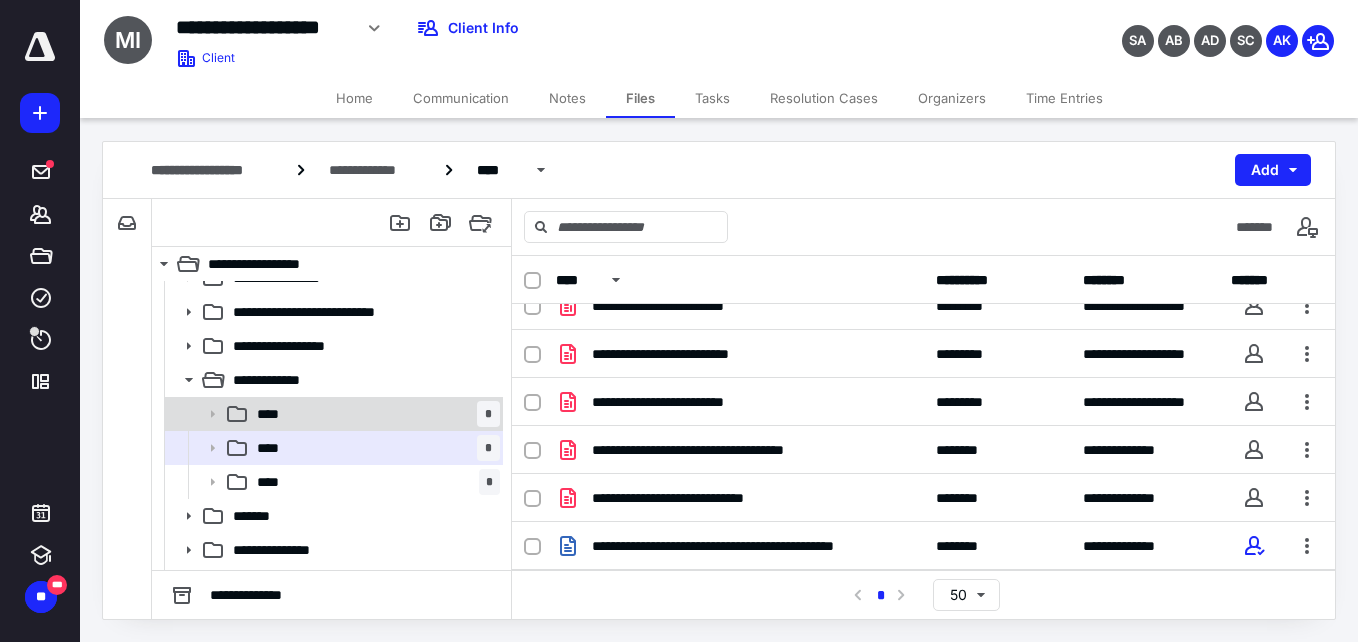 click on "**** *" at bounding box center [374, 414] 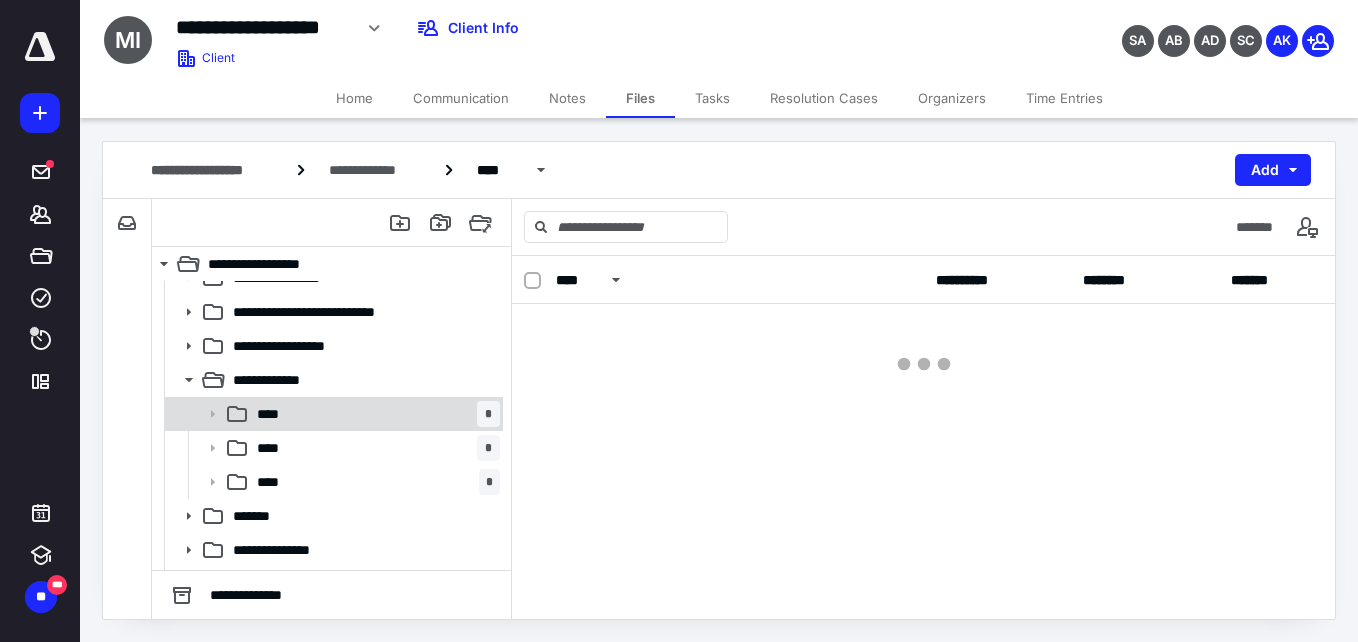 scroll, scrollTop: 0, scrollLeft: 0, axis: both 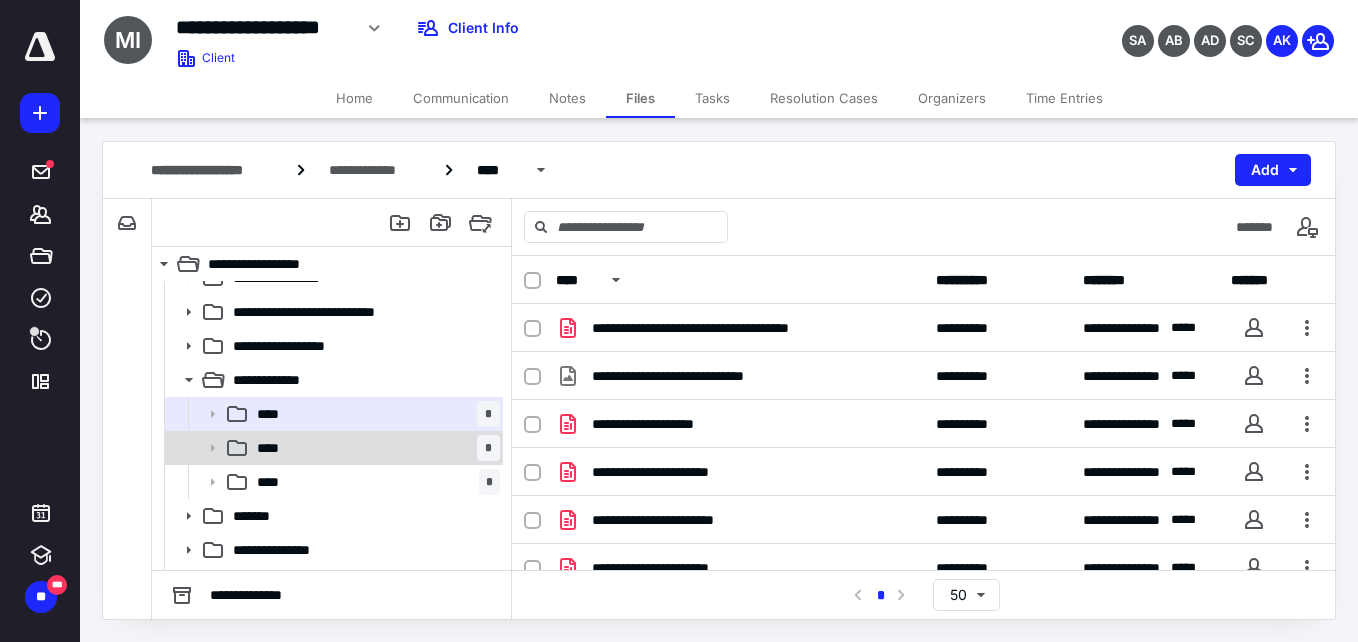 click on "****" at bounding box center (274, 448) 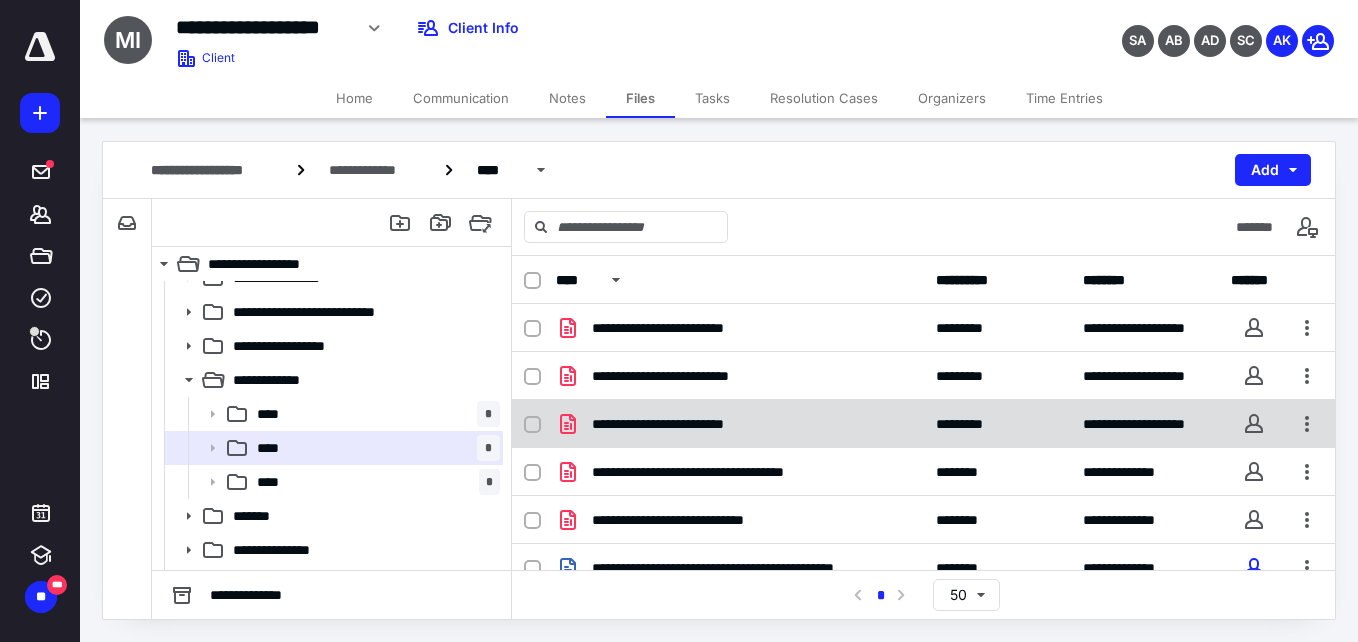 scroll, scrollTop: 70, scrollLeft: 0, axis: vertical 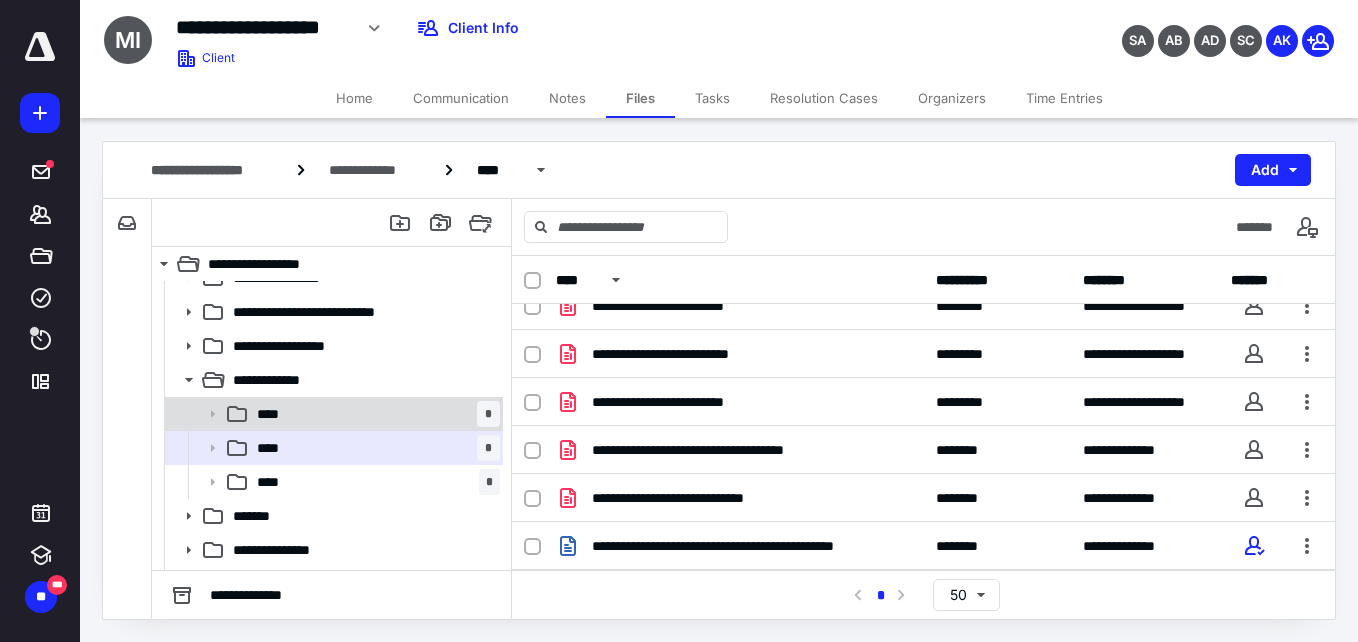 click on "**** *" at bounding box center (374, 414) 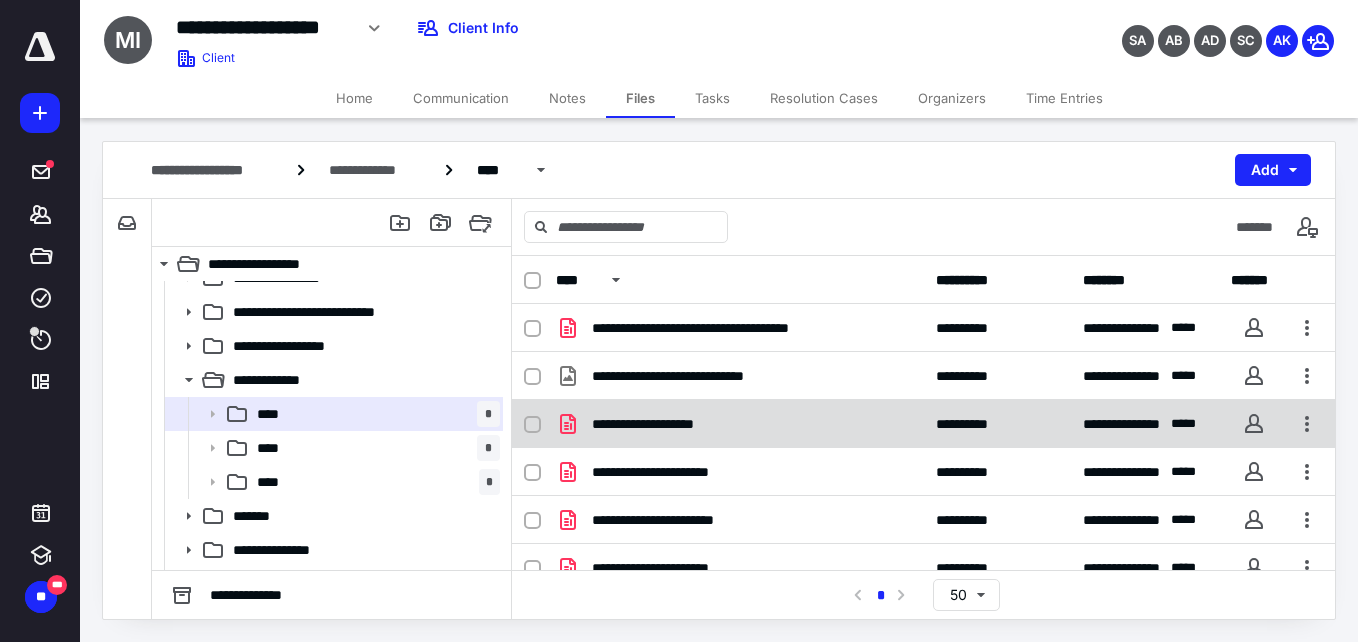scroll, scrollTop: 70, scrollLeft: 0, axis: vertical 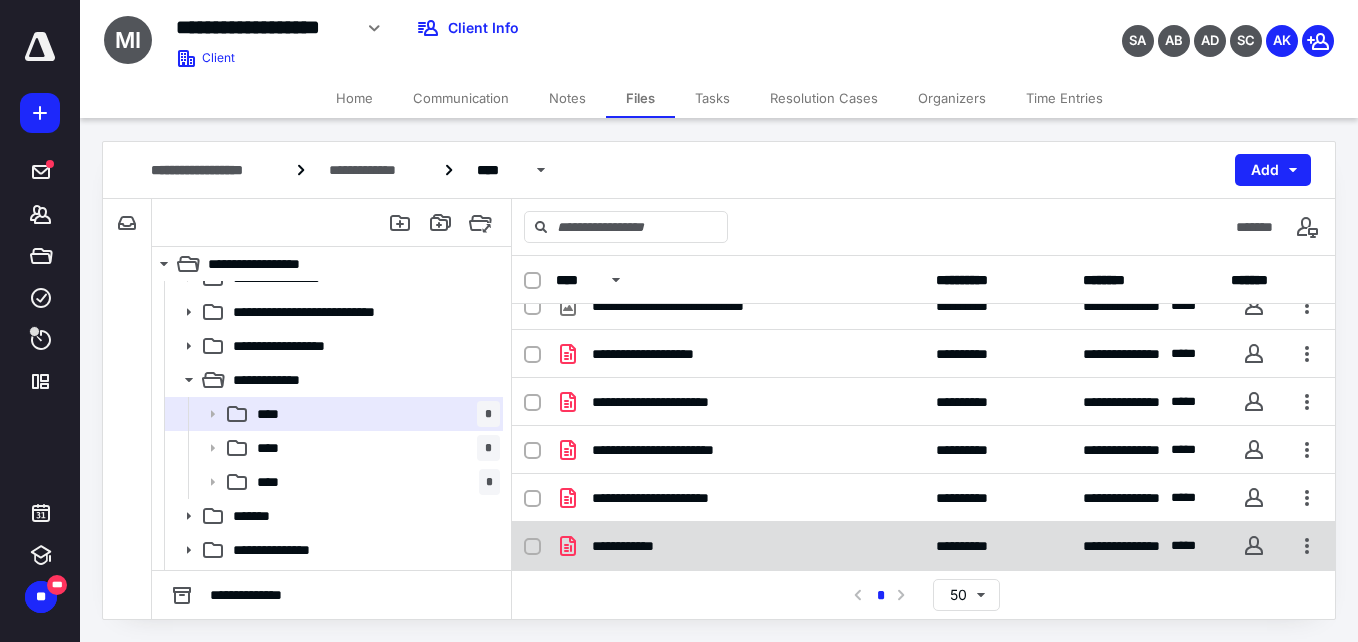 click on "**********" at bounding box center (640, 546) 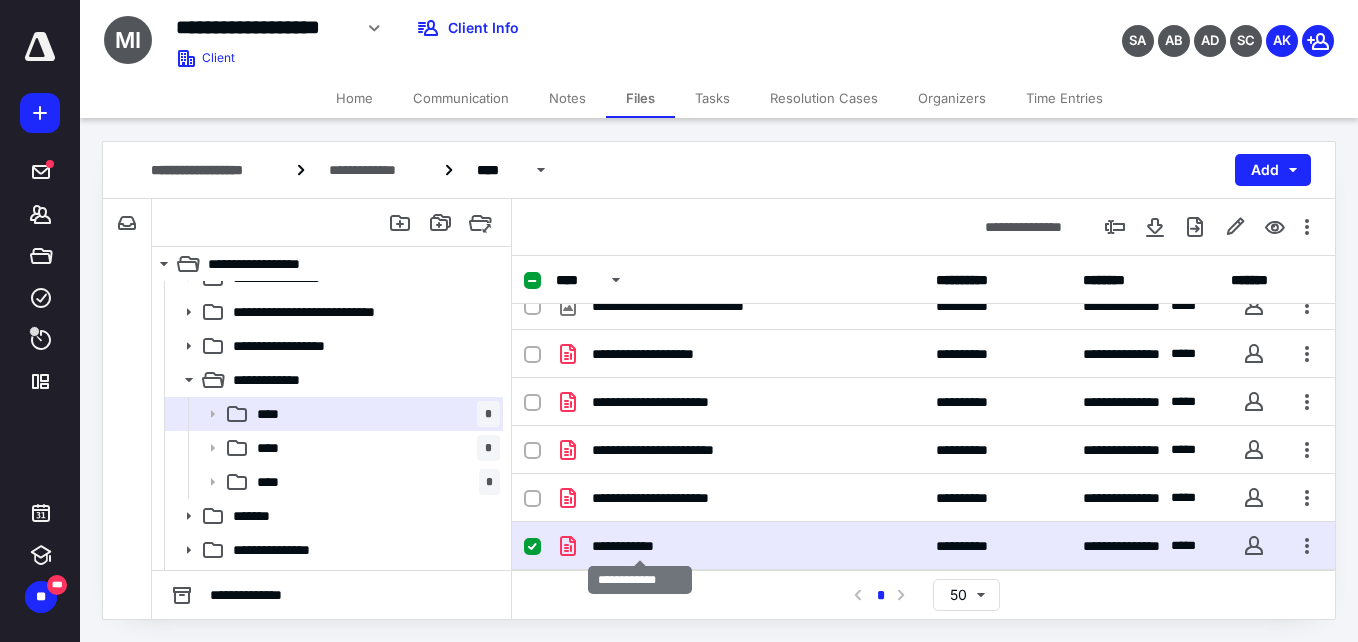 click on "**********" at bounding box center [640, 546] 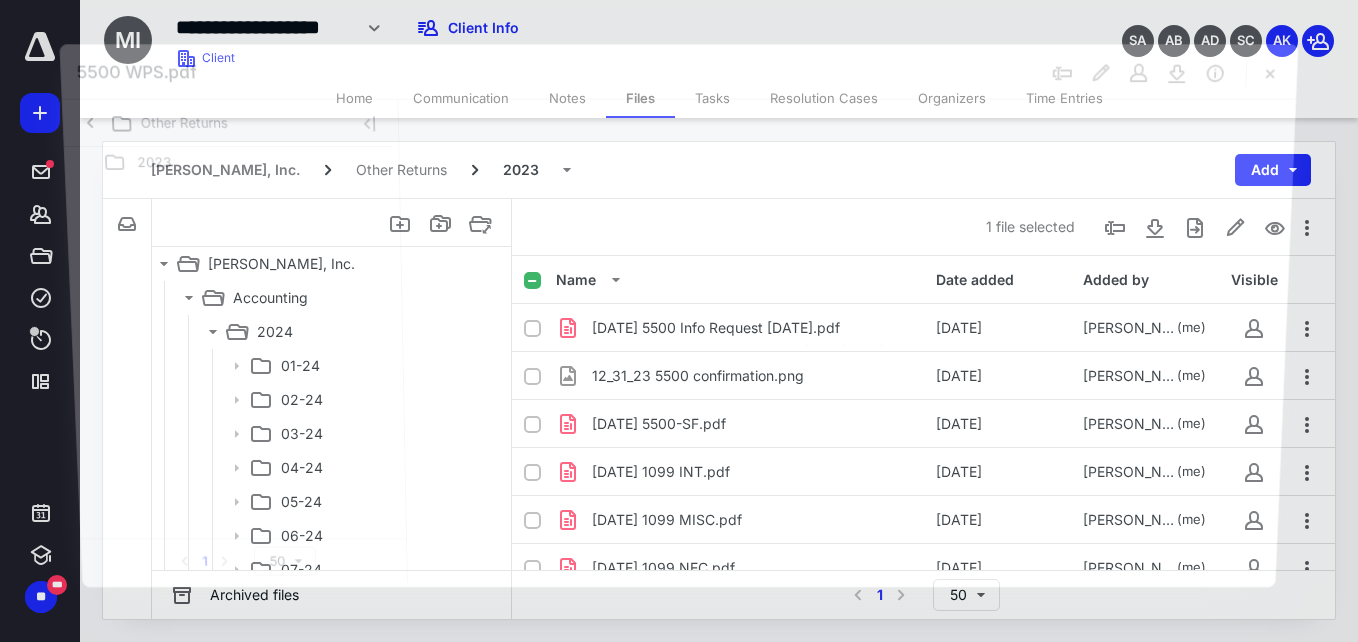 scroll, scrollTop: 700, scrollLeft: 0, axis: vertical 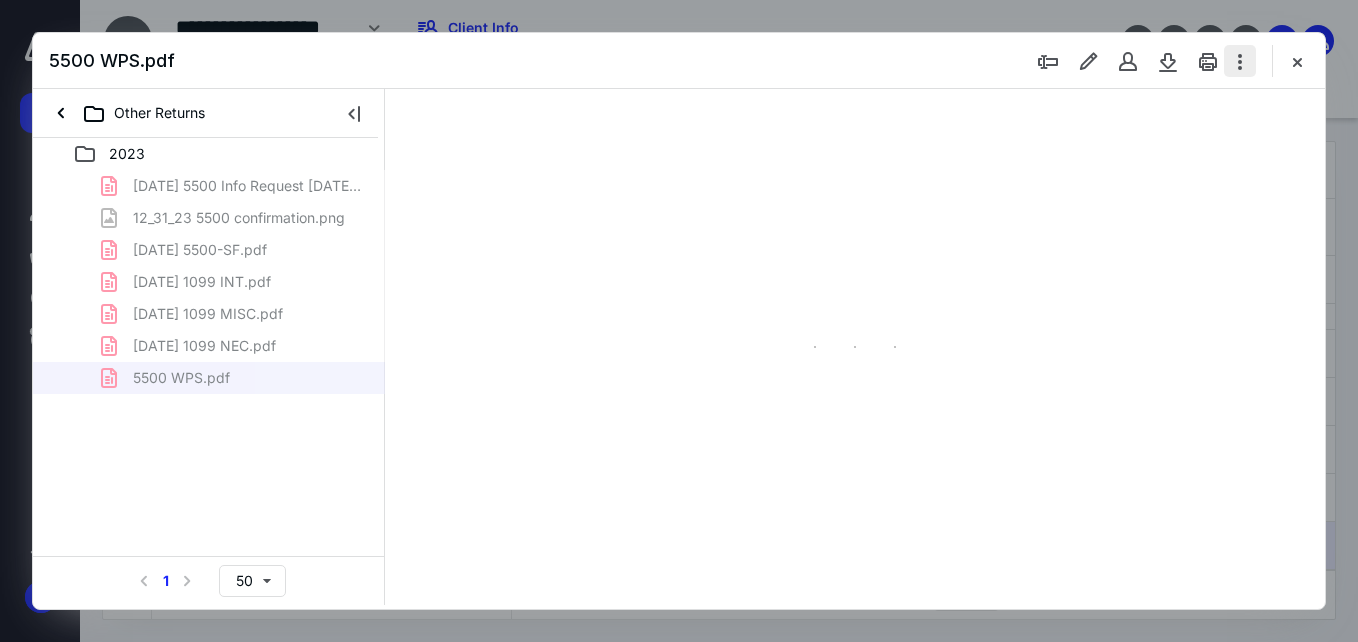click at bounding box center [1240, 61] 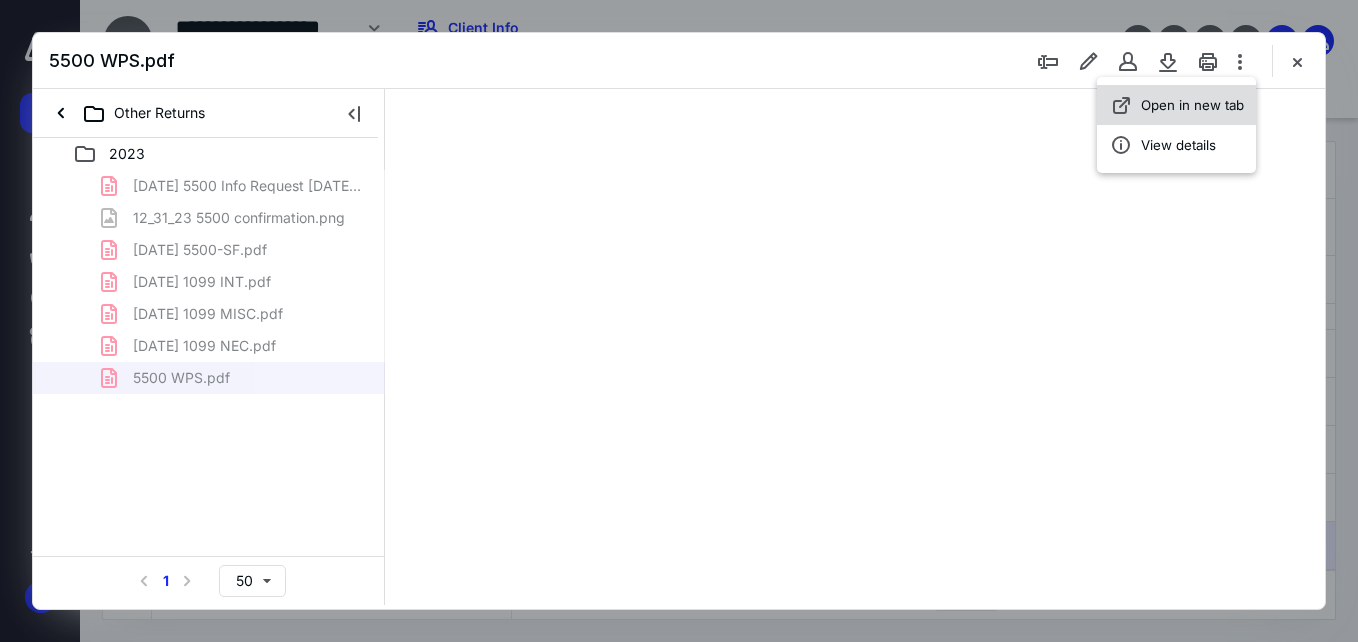 click on "Open in new tab" at bounding box center (1192, 105) 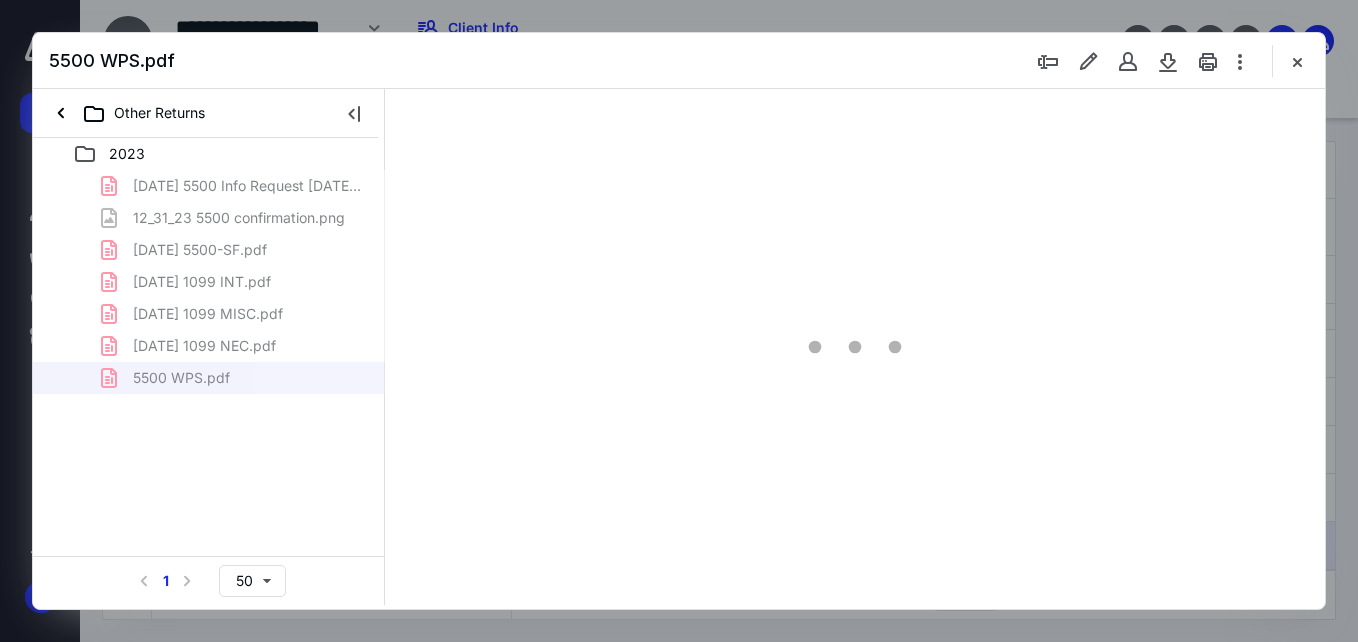 scroll, scrollTop: 0, scrollLeft: 0, axis: both 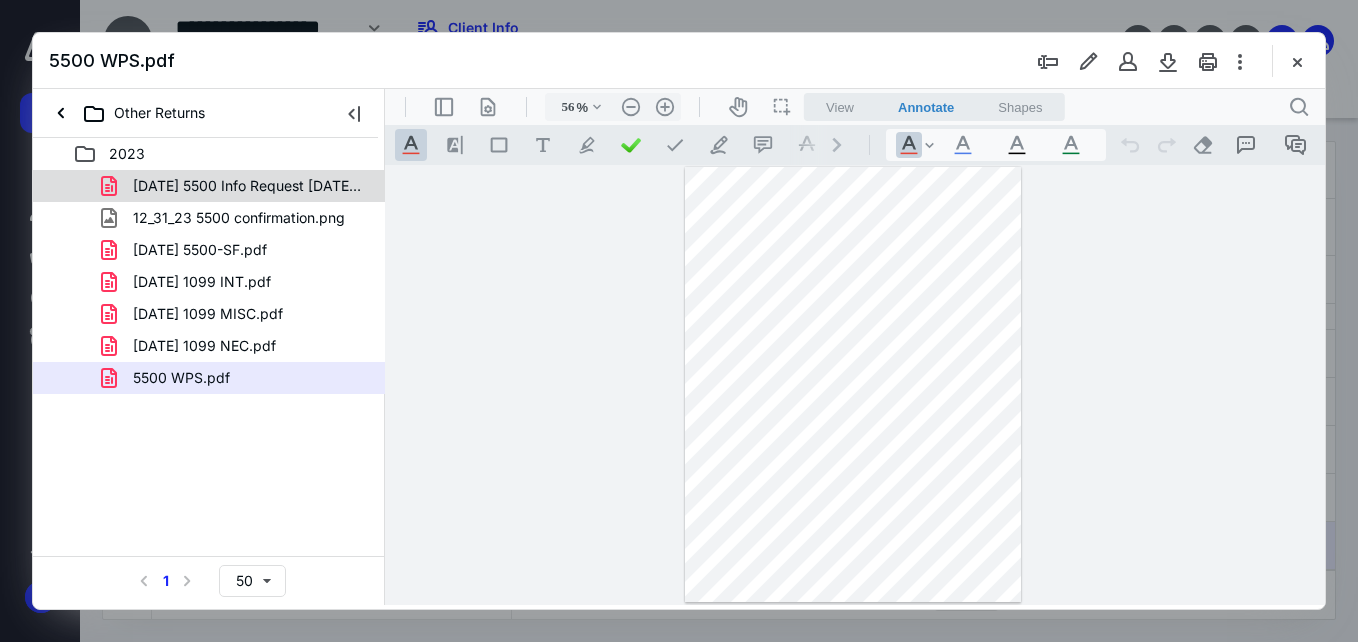 click on "[DATE] 5500 Info Request [DATE].pdf" at bounding box center (249, 186) 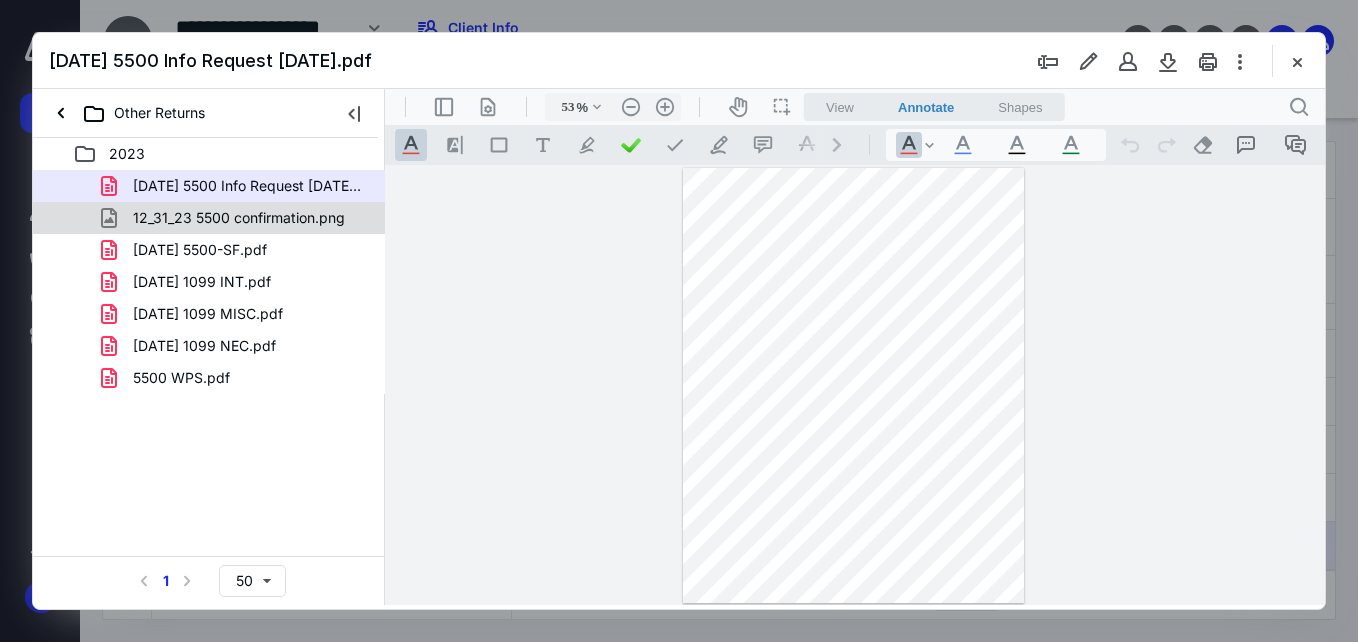 click on "12_31_23 5500 confirmation.png" at bounding box center (239, 218) 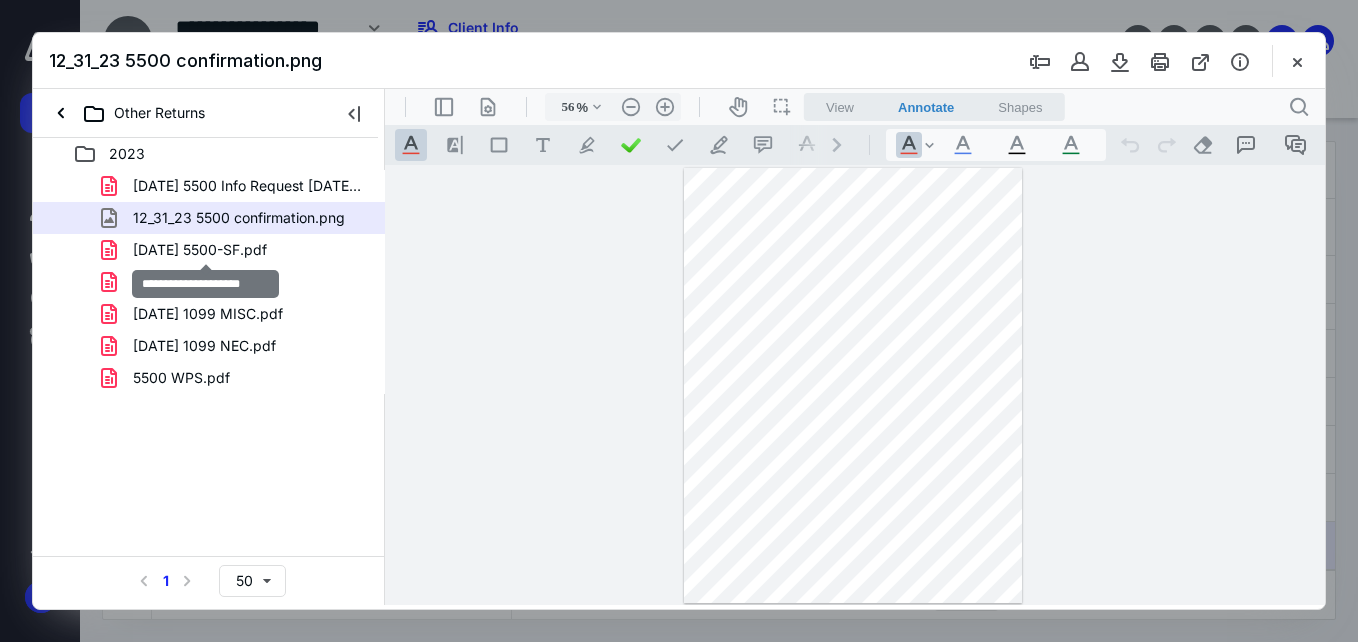 click on "[DATE] 5500-SF.pdf" at bounding box center [200, 250] 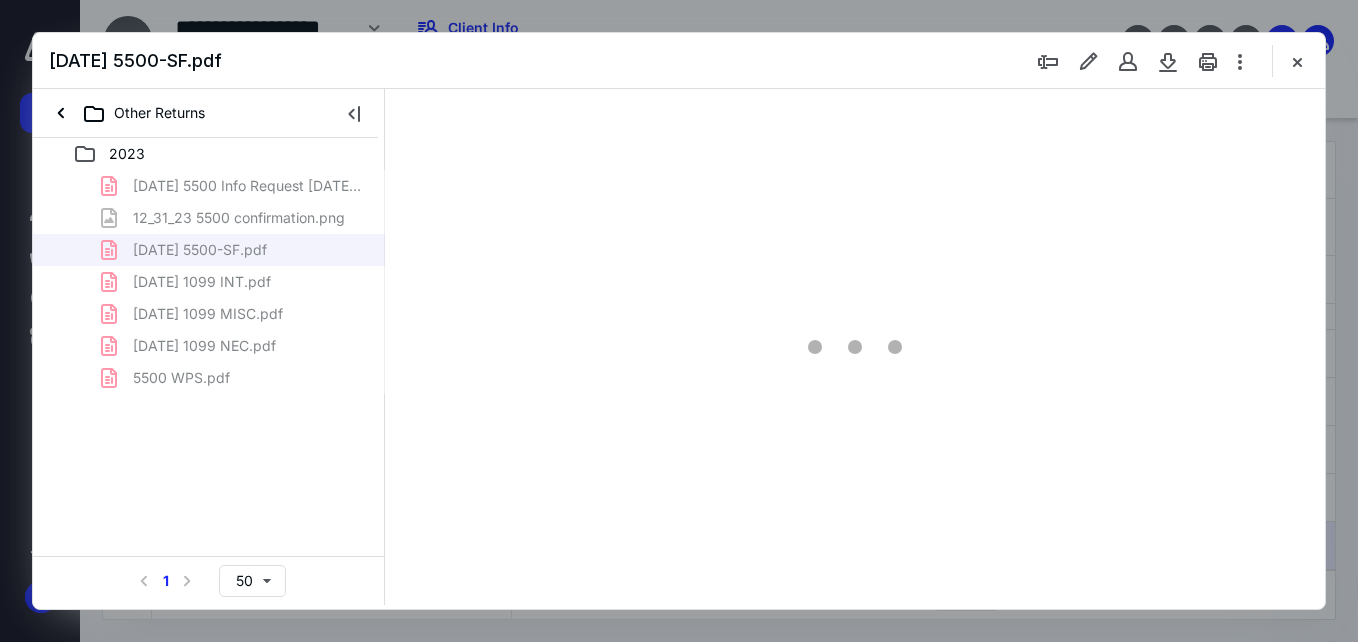 type on "53" 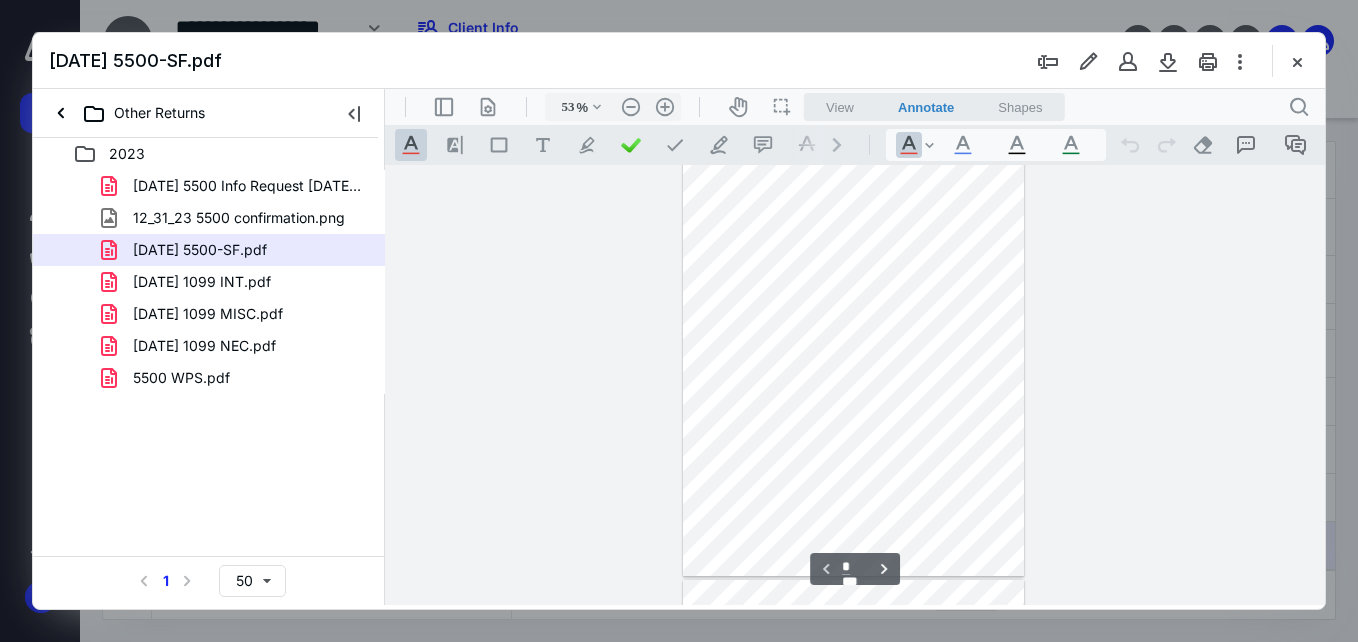 scroll, scrollTop: 0, scrollLeft: 0, axis: both 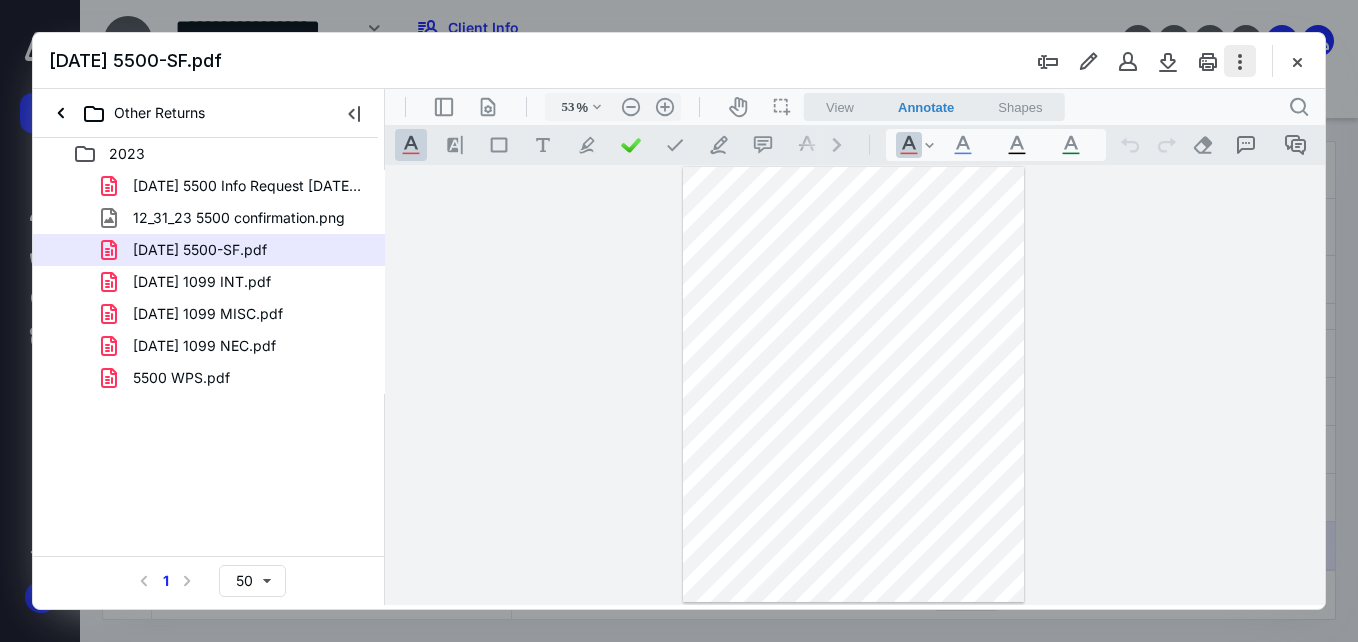 click at bounding box center [1240, 61] 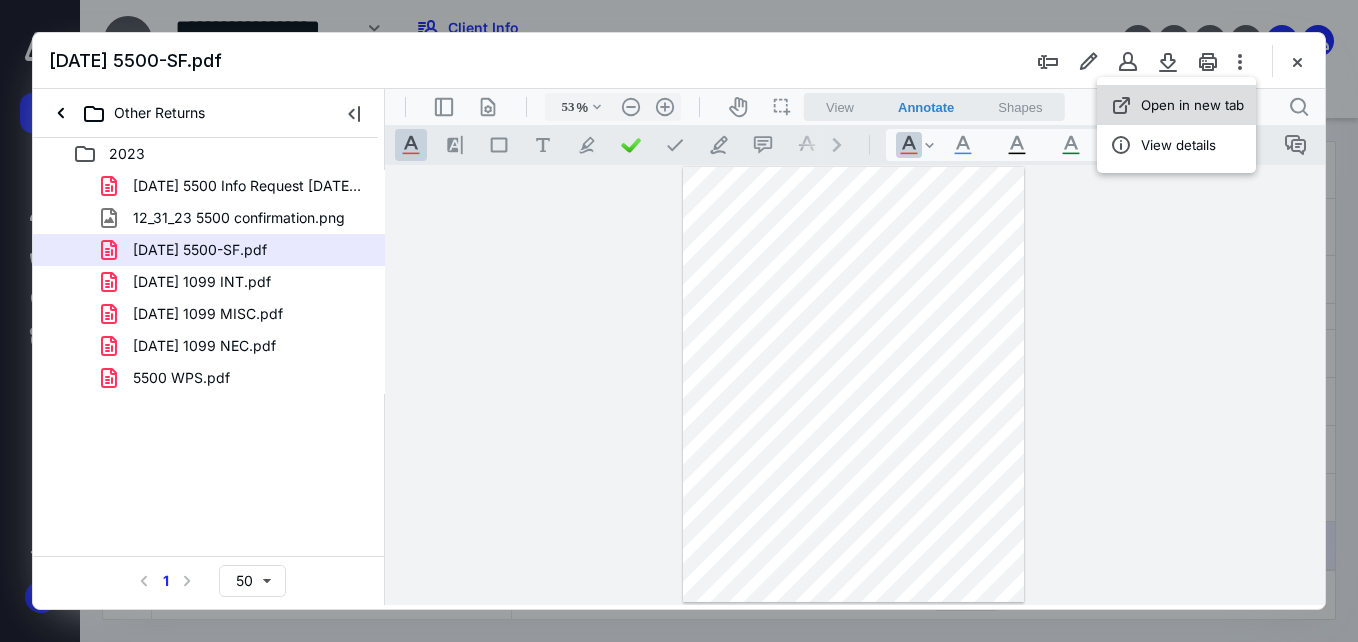 click on "Open in new tab" at bounding box center (1192, 105) 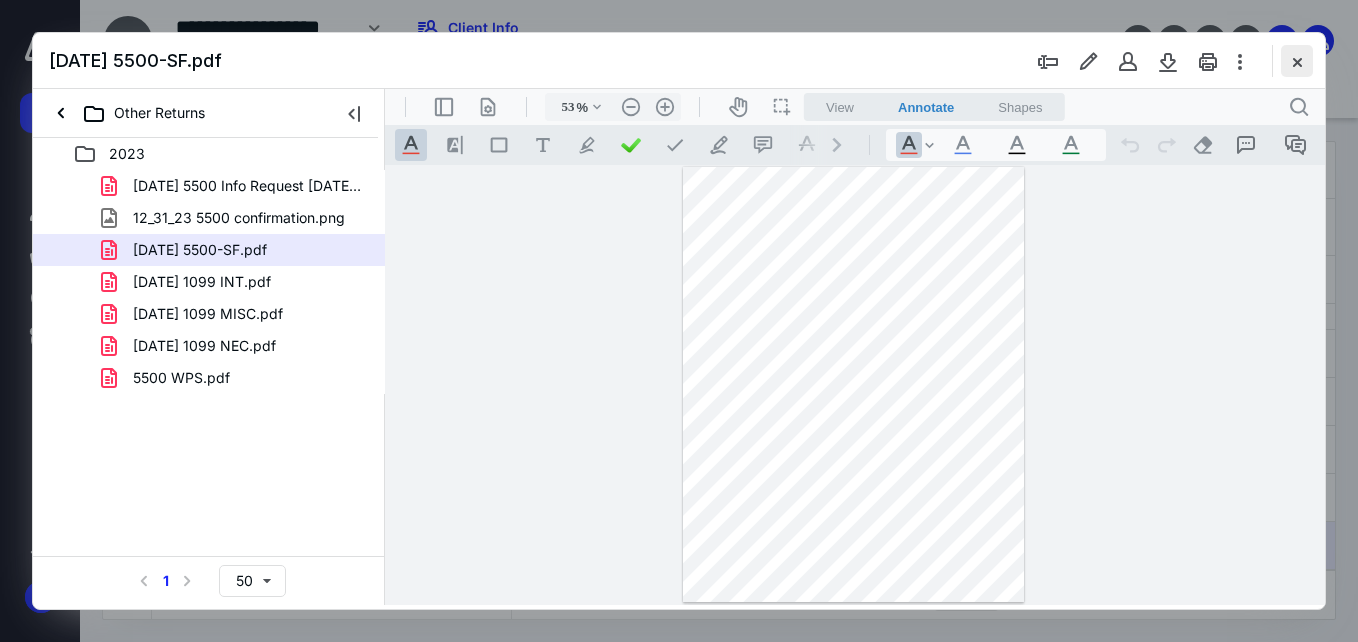 click at bounding box center (1297, 61) 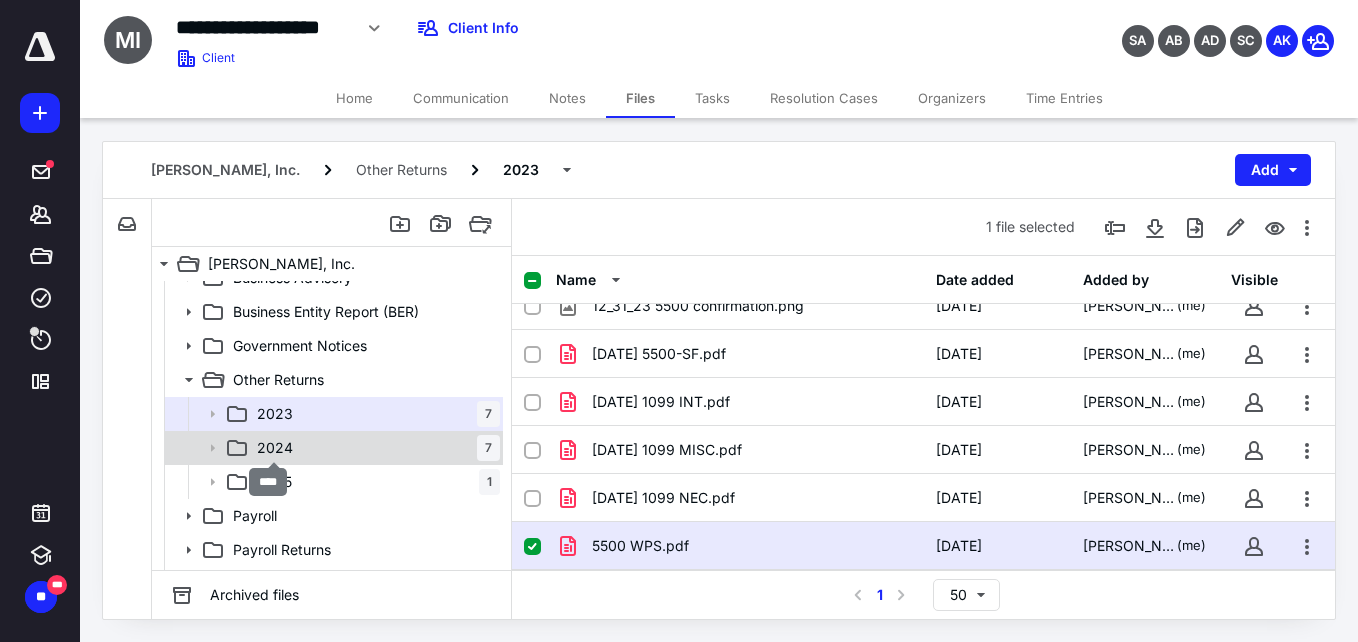 click on "2024" at bounding box center [275, 448] 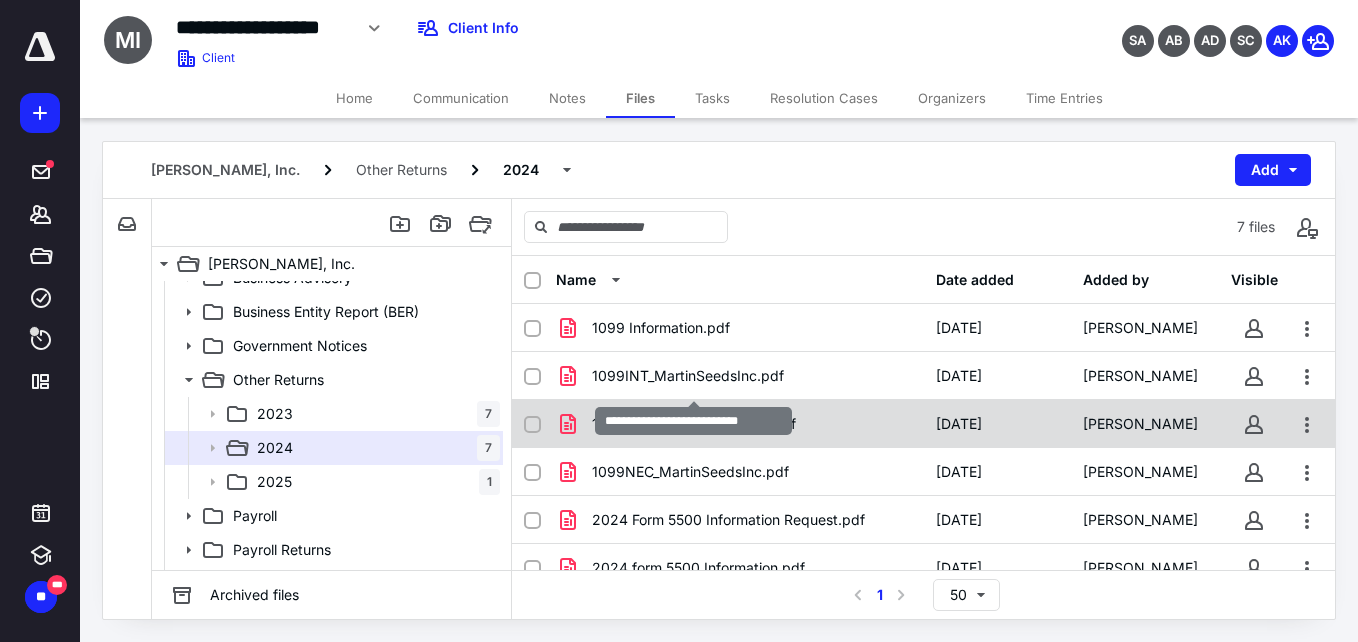 scroll, scrollTop: 70, scrollLeft: 0, axis: vertical 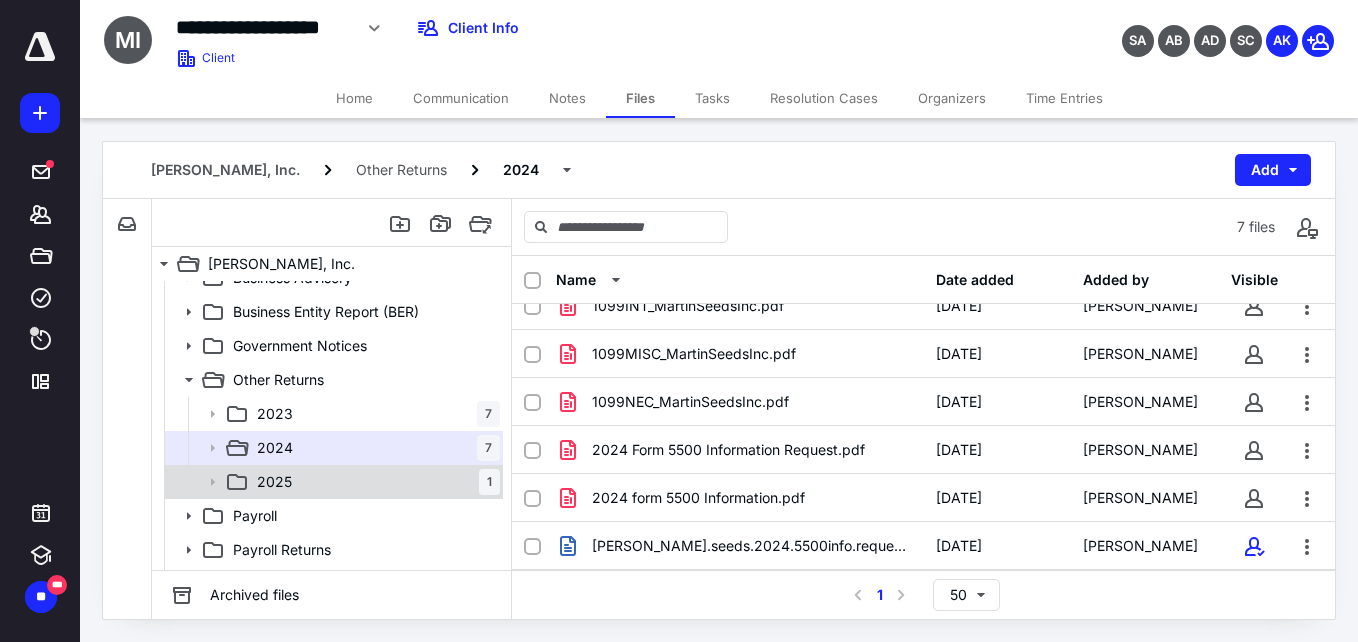 click on "2025 1" at bounding box center [374, 482] 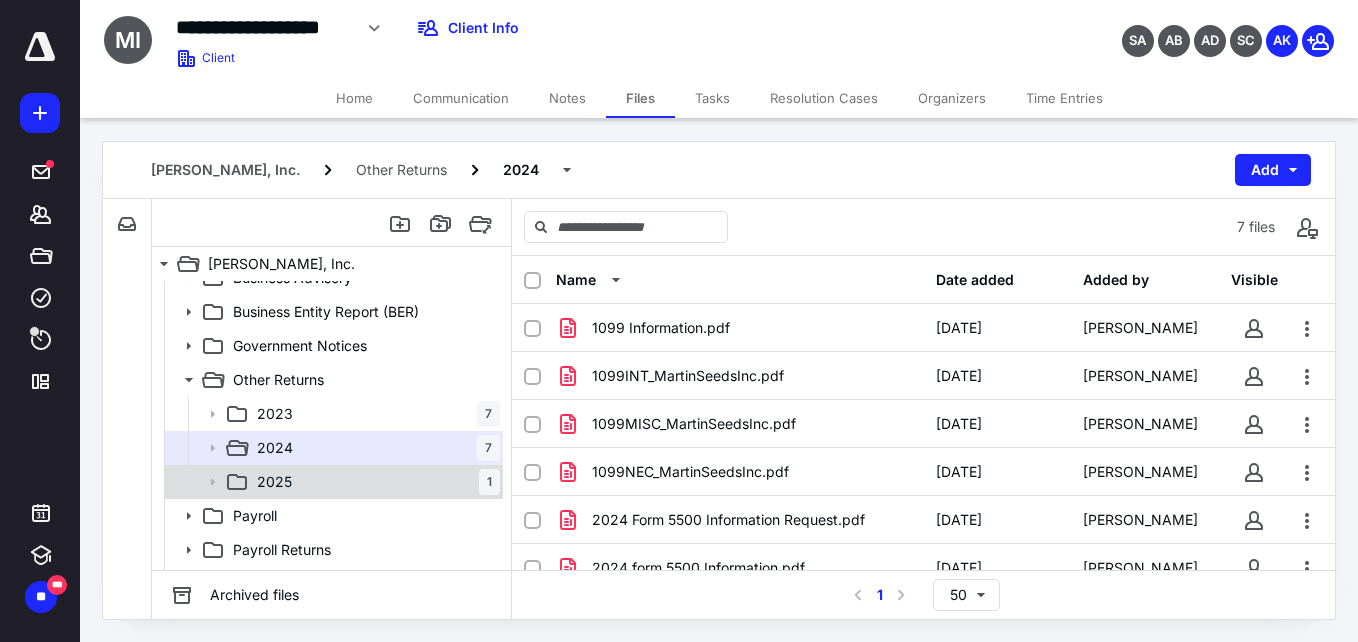 click on "2025 1" at bounding box center (374, 482) 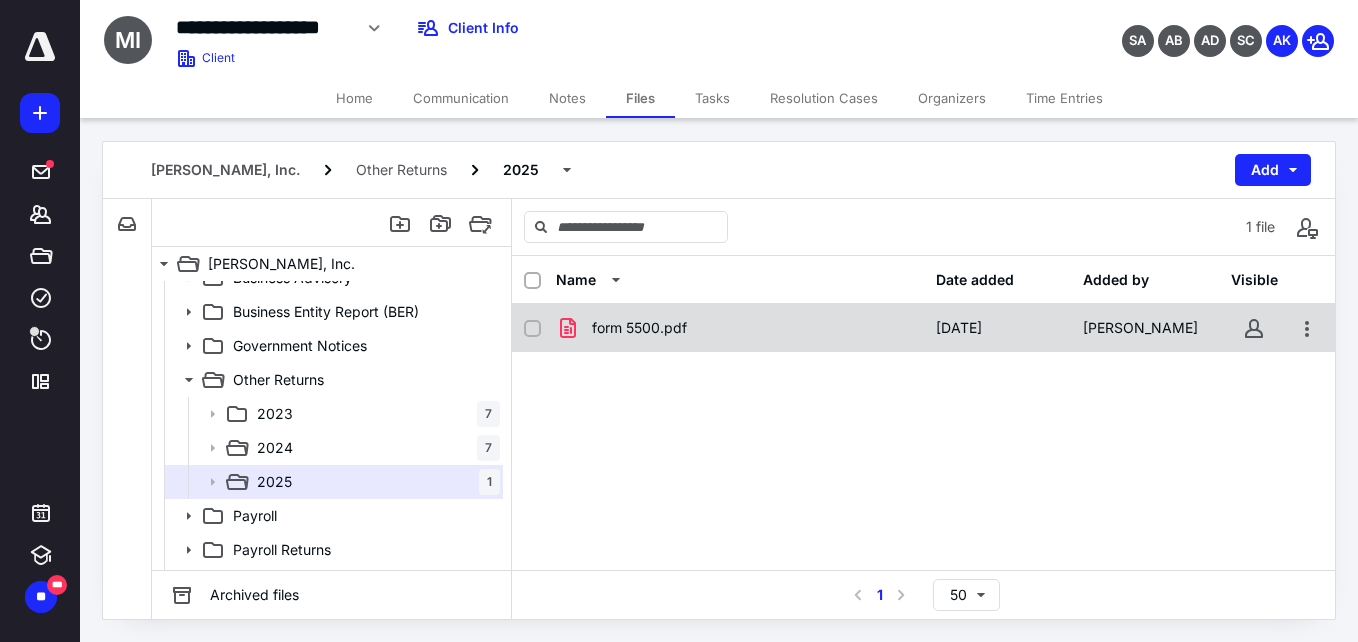 click on "form 5500.pdf" at bounding box center [740, 328] 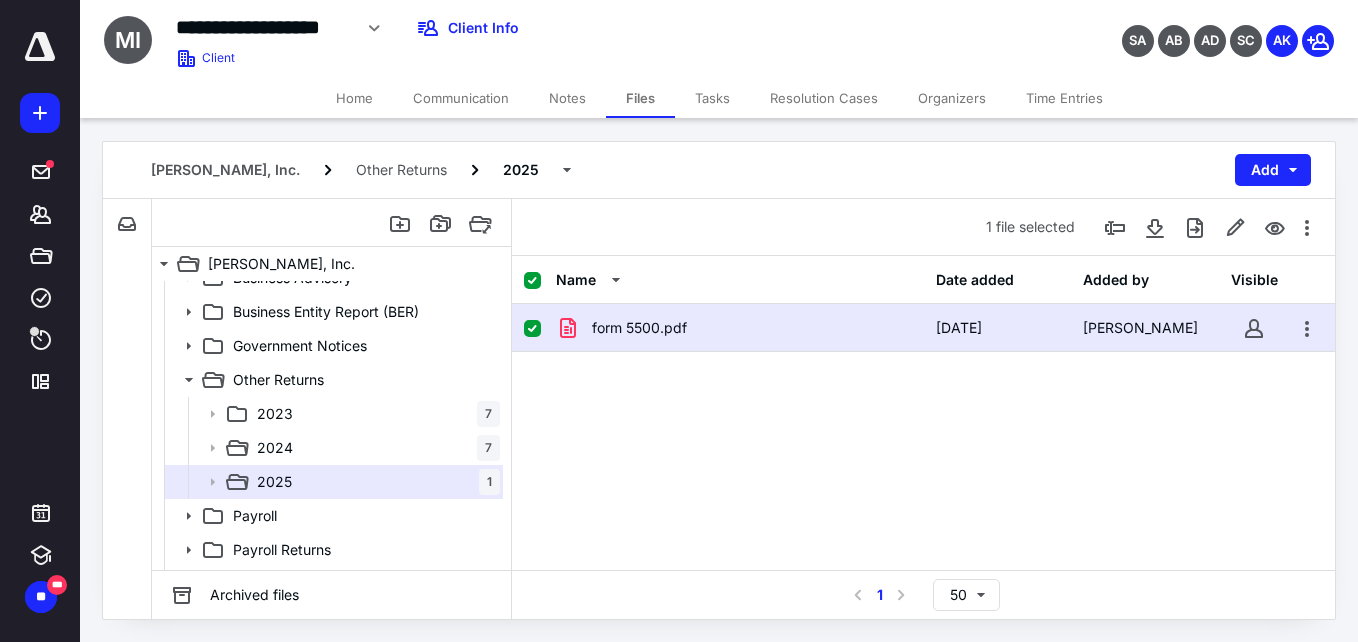 click on "form 5500.pdf" at bounding box center [740, 328] 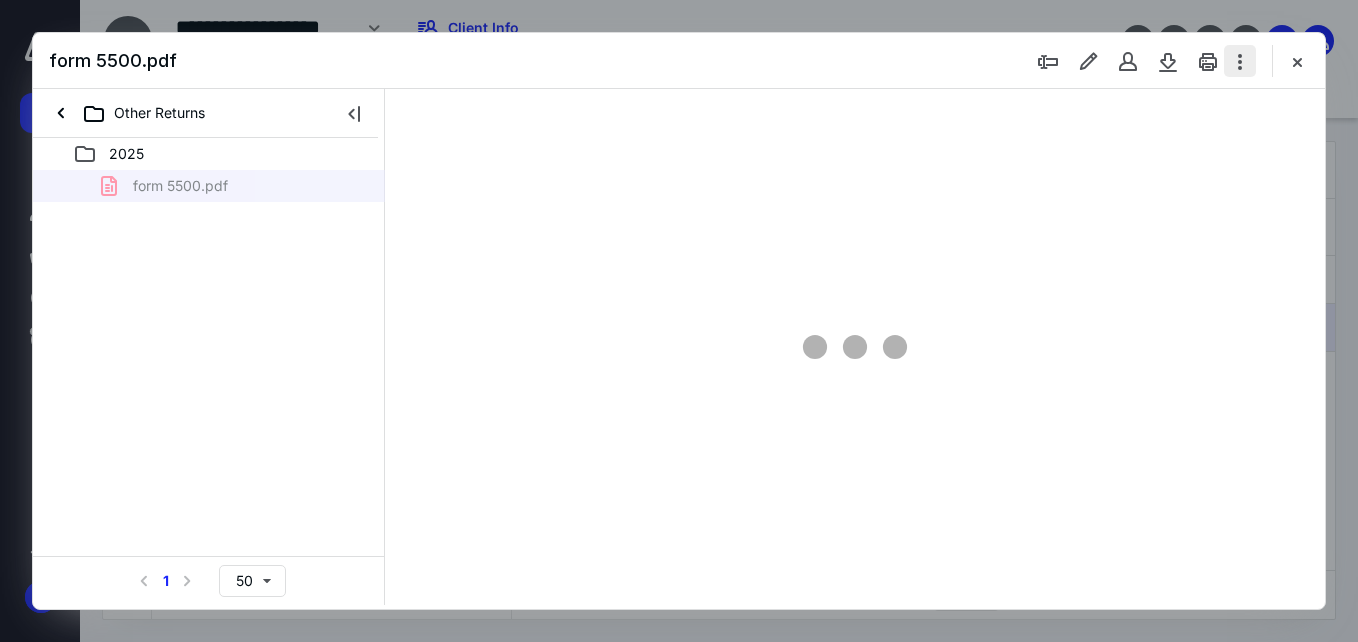 click at bounding box center (1240, 61) 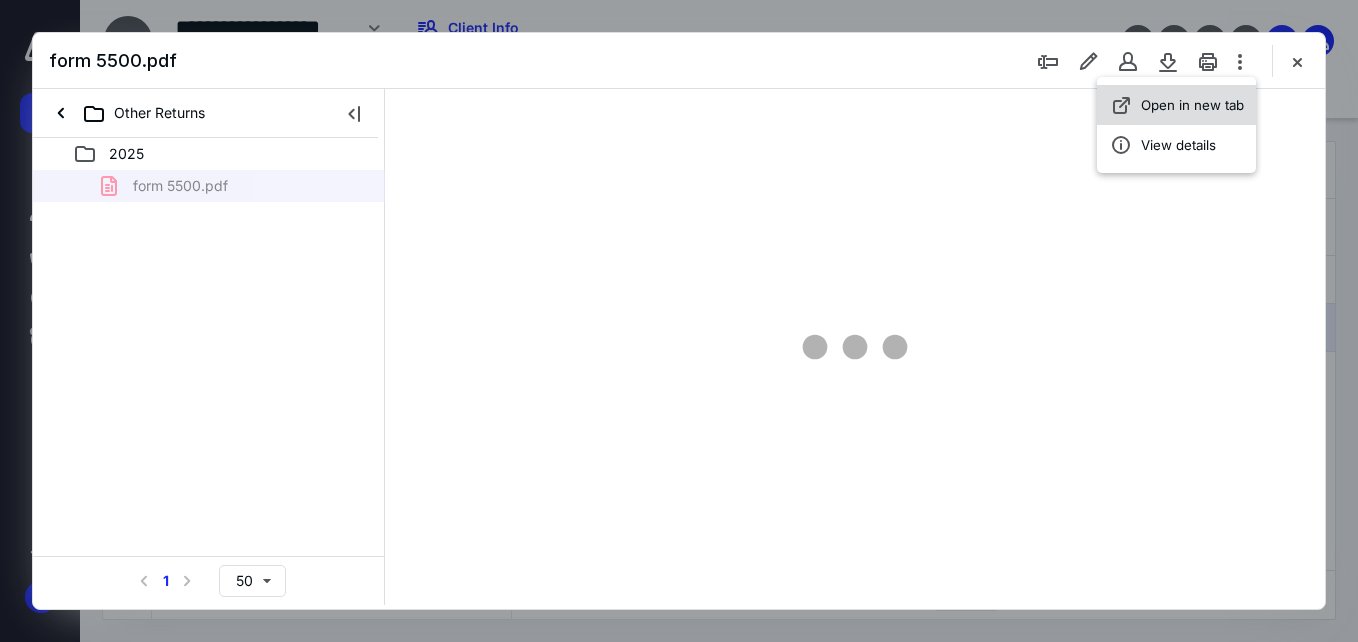 click on "Open in new tab" at bounding box center (1192, 105) 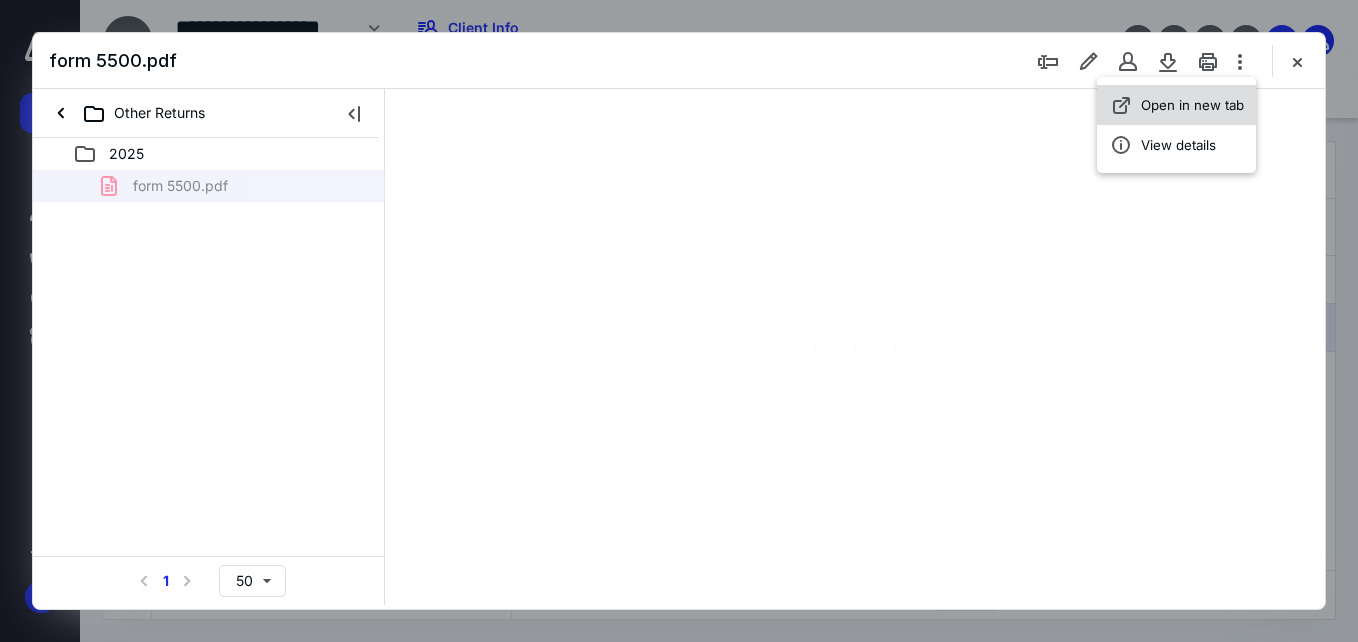 scroll, scrollTop: 0, scrollLeft: 0, axis: both 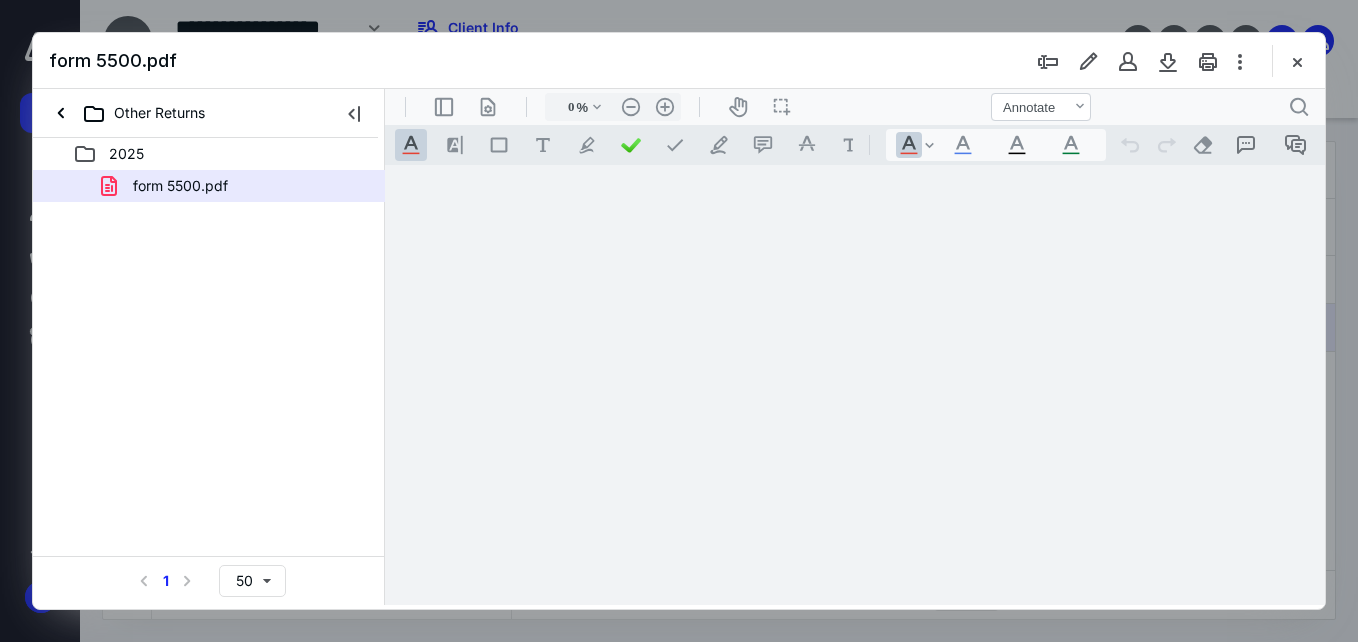 type on "56" 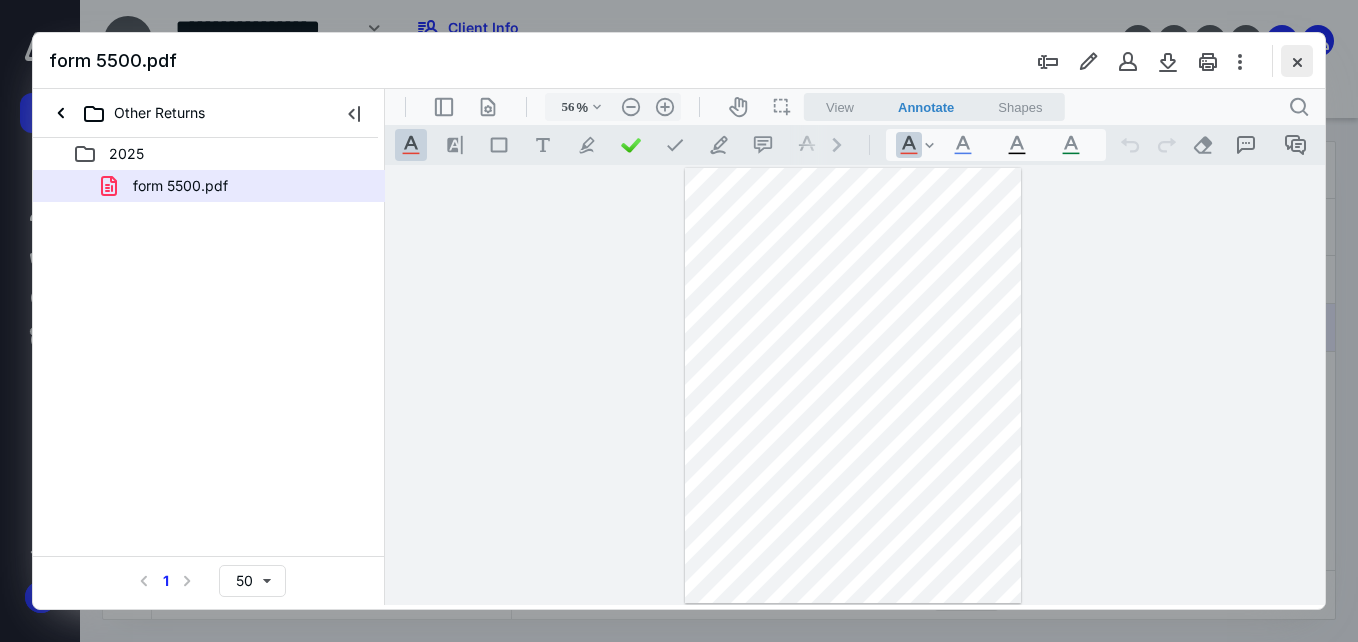 click at bounding box center (1297, 61) 